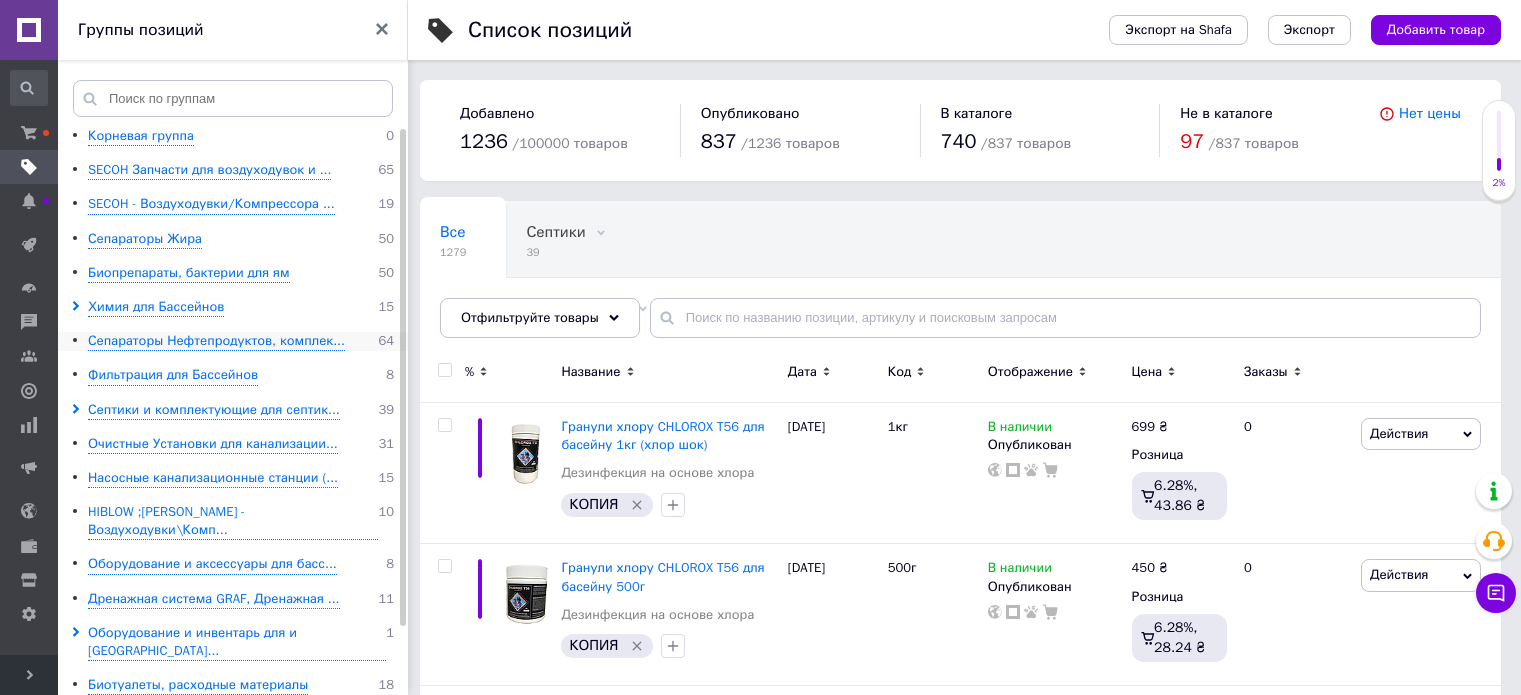 scroll, scrollTop: 0, scrollLeft: 0, axis: both 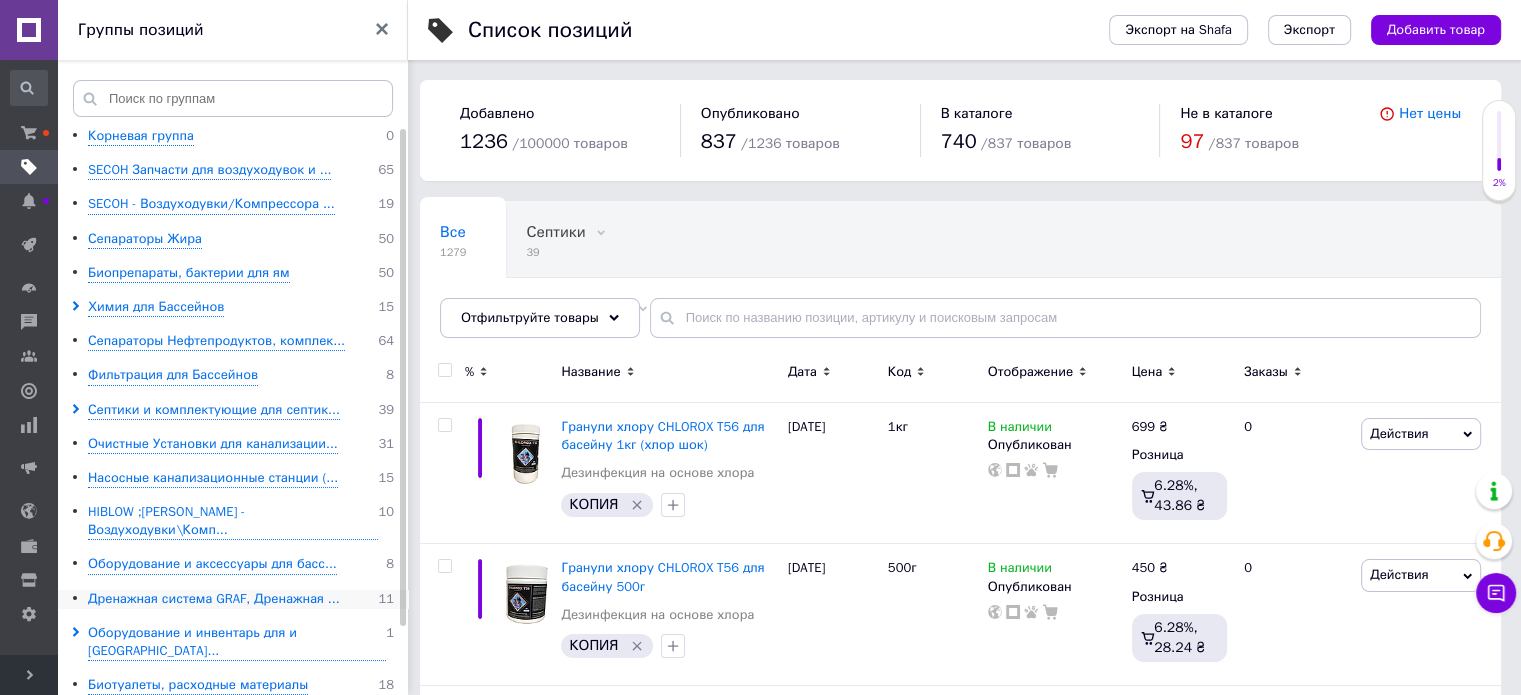 click on "Дренажная система GRAF, Дренажная ..." at bounding box center (214, 599) 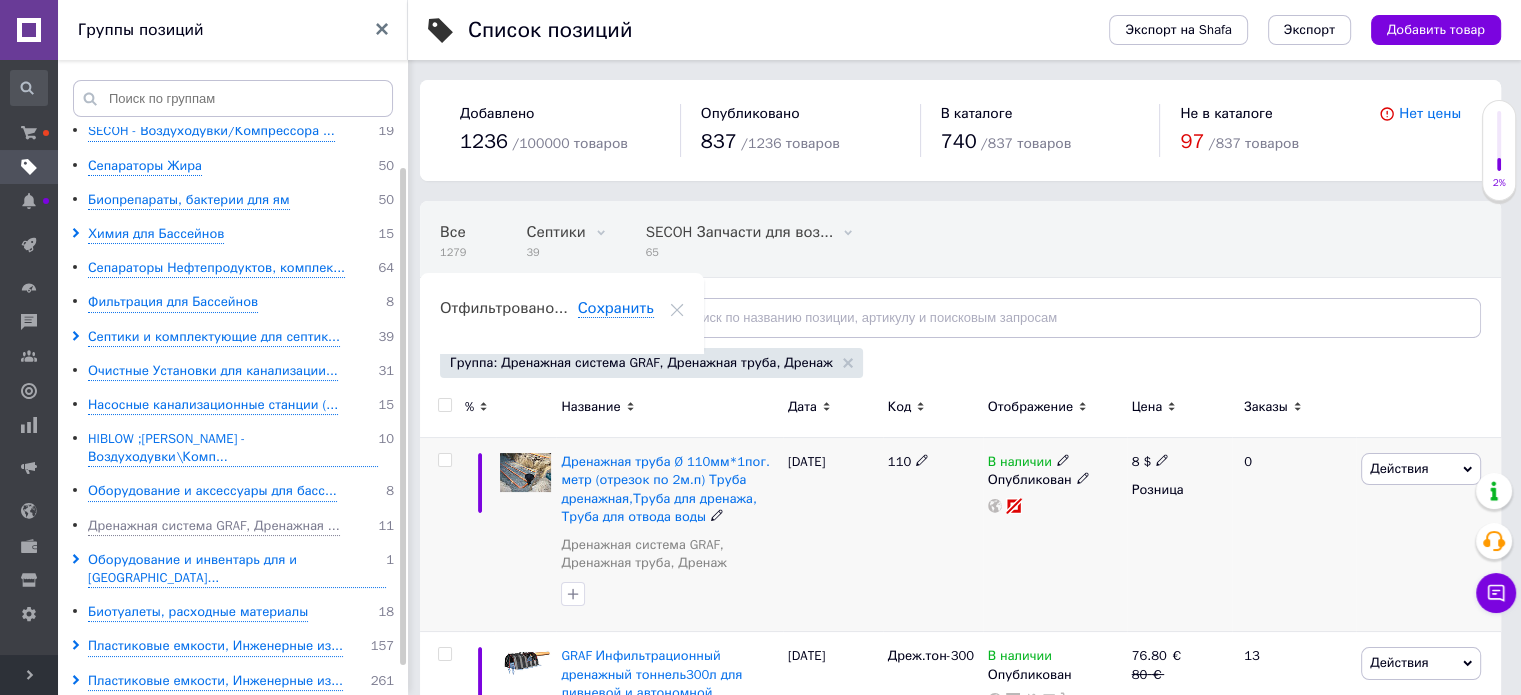 scroll, scrollTop: 76, scrollLeft: 0, axis: vertical 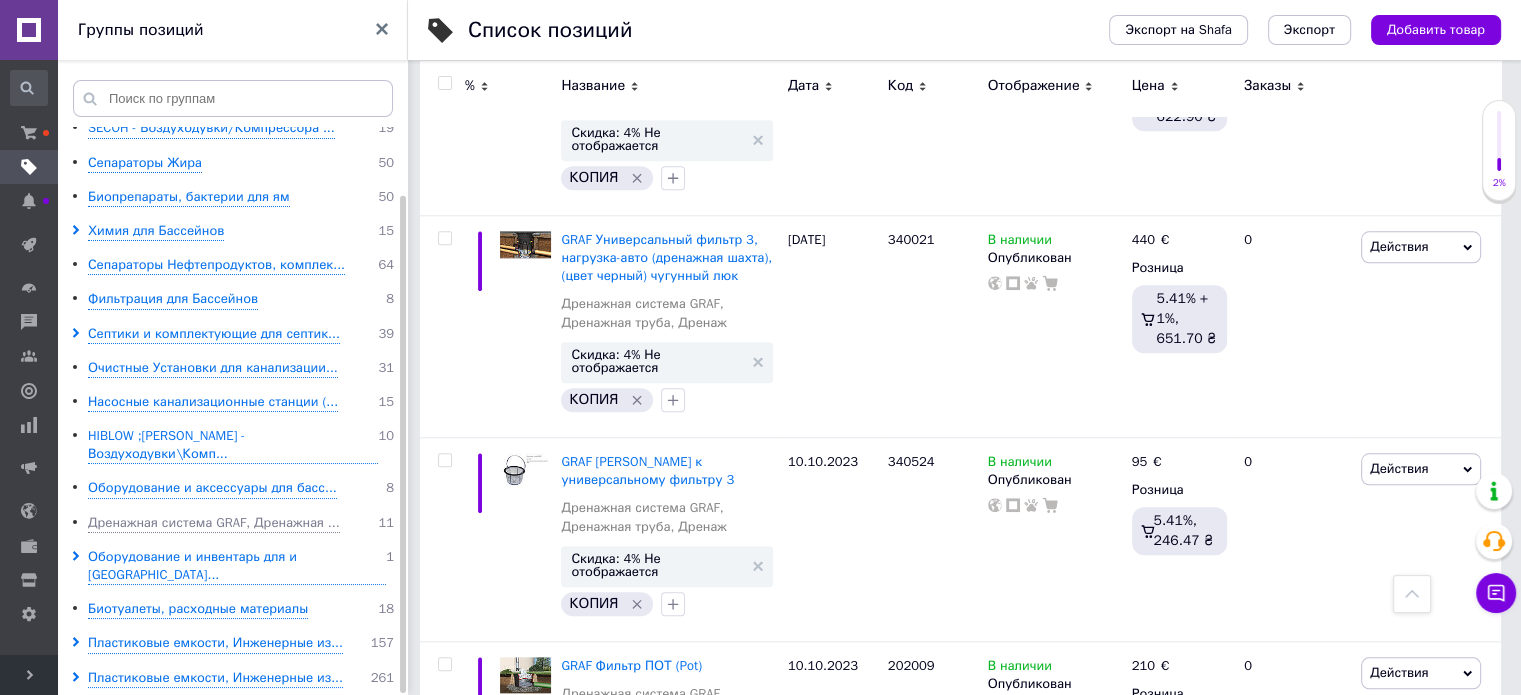 click at bounding box center [29, 666] 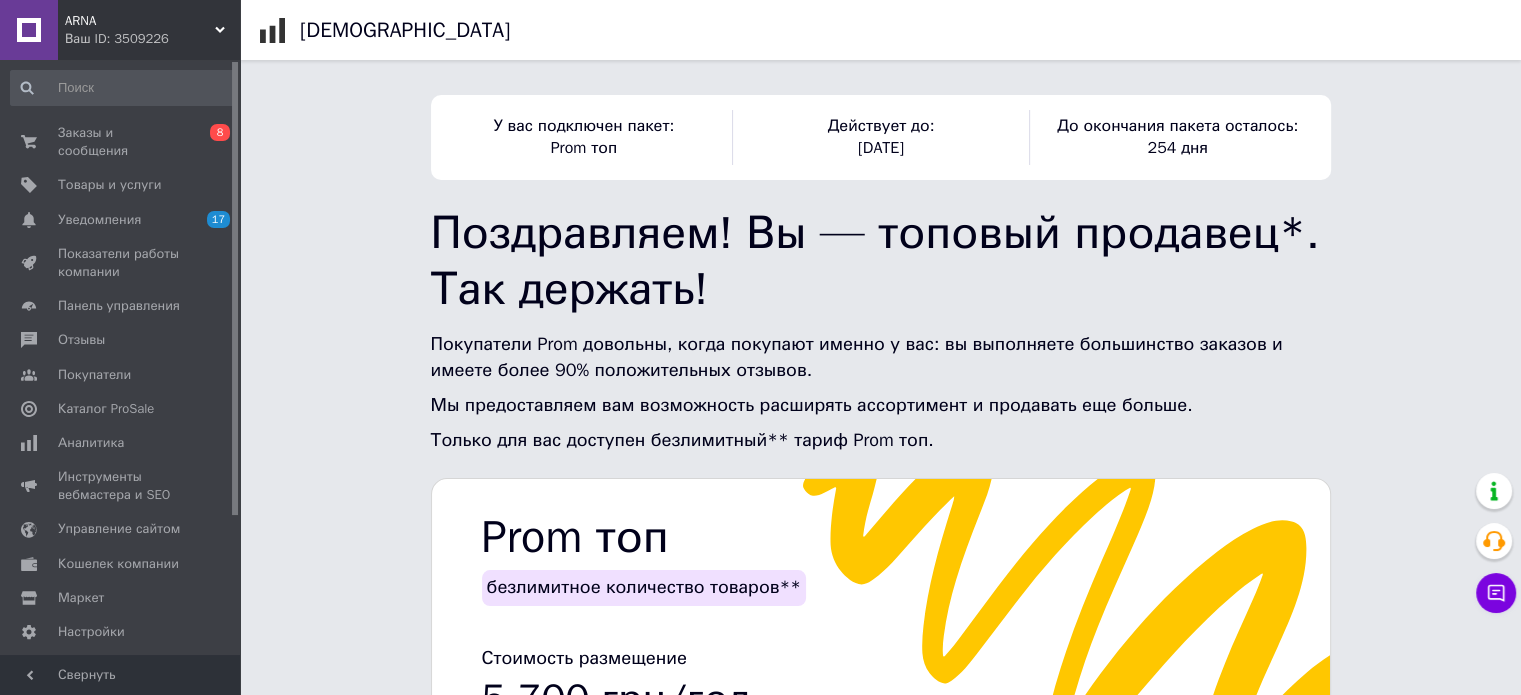 drag, startPoint x: 240, startPoint y: 452, endPoint x: 344, endPoint y: 449, distance: 104.04326 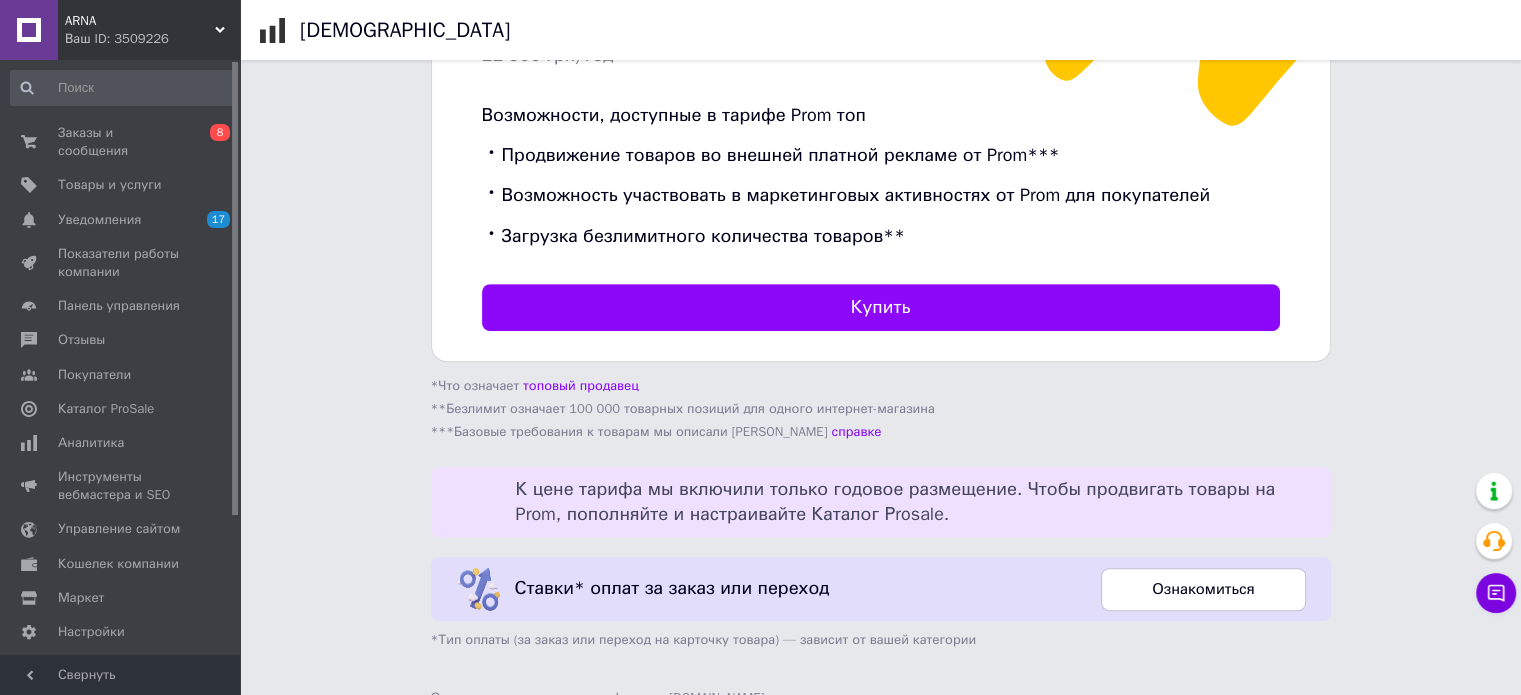 scroll, scrollTop: 730, scrollLeft: 0, axis: vertical 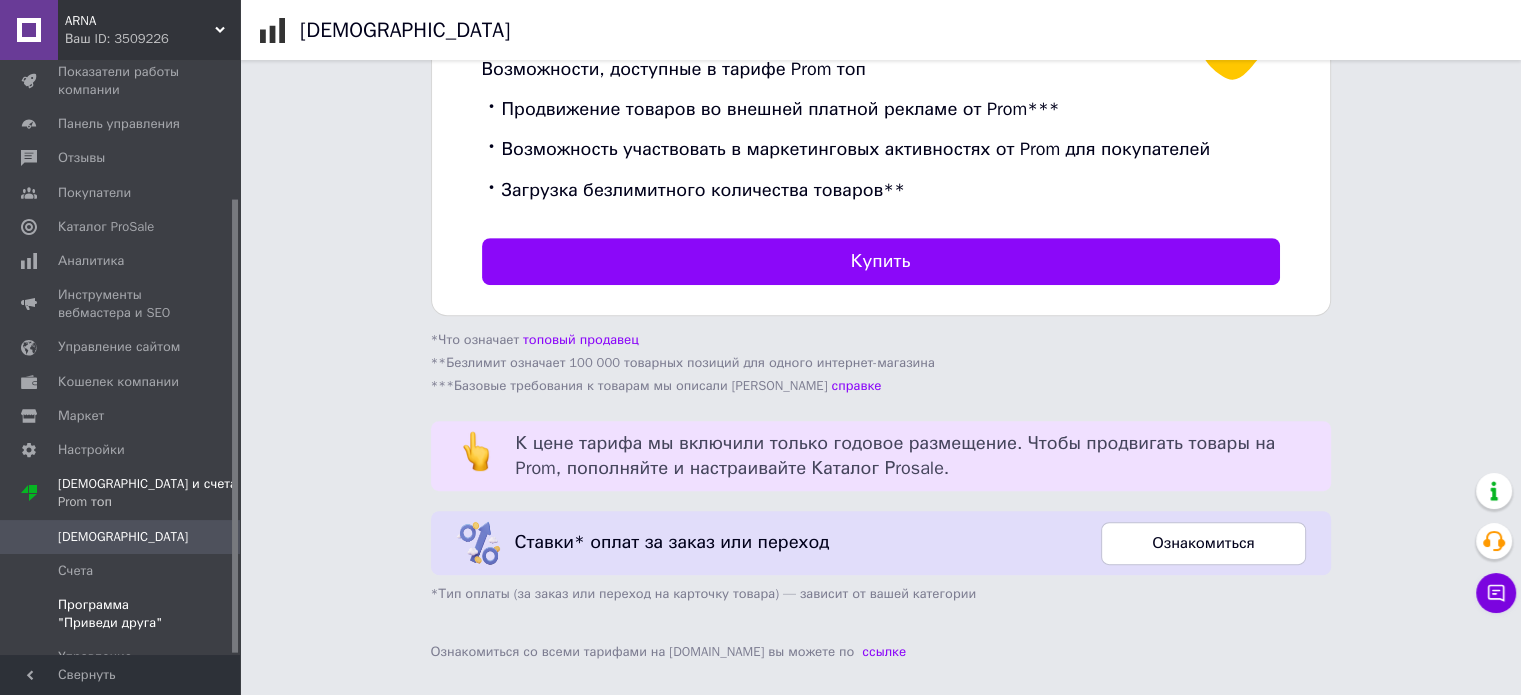 drag, startPoint x: 236, startPoint y: 519, endPoint x: 227, endPoint y: 577, distance: 58.694122 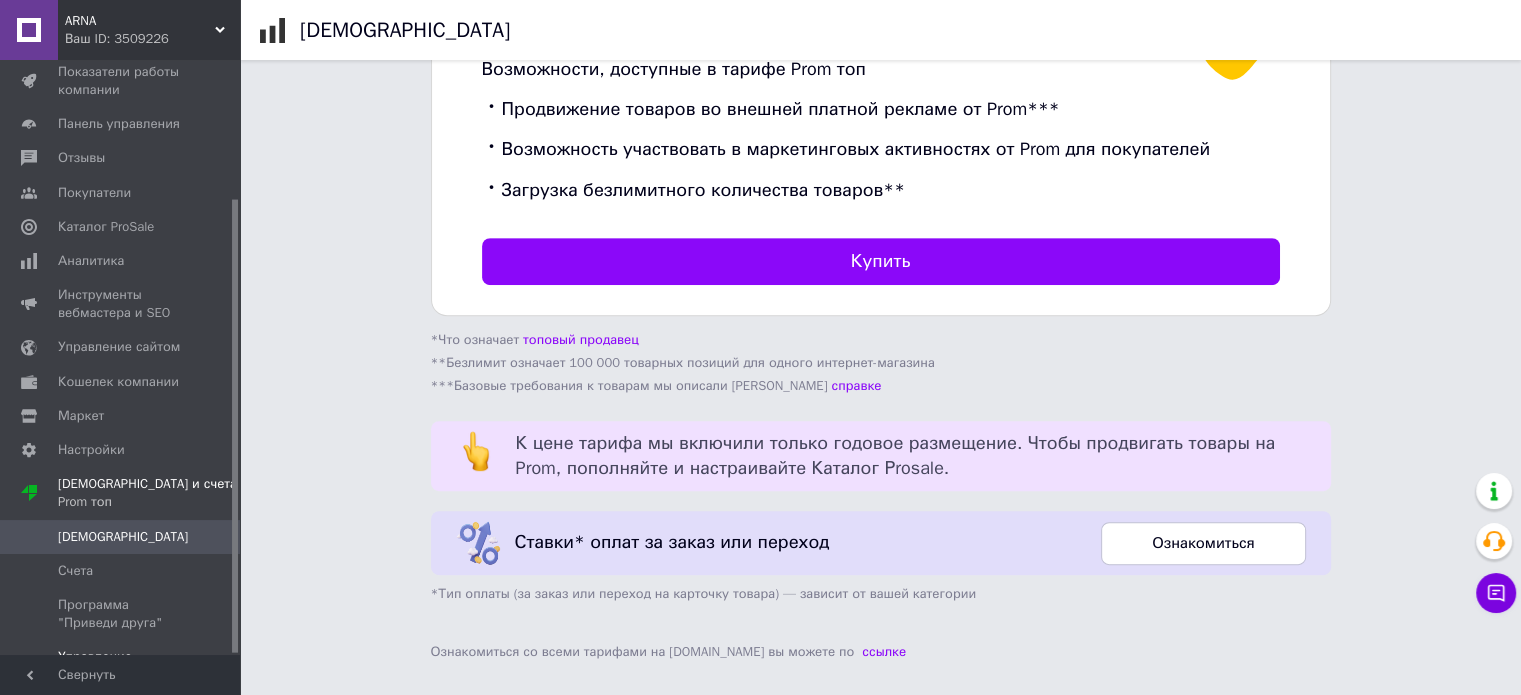 click on "Управление картами" at bounding box center [121, 666] 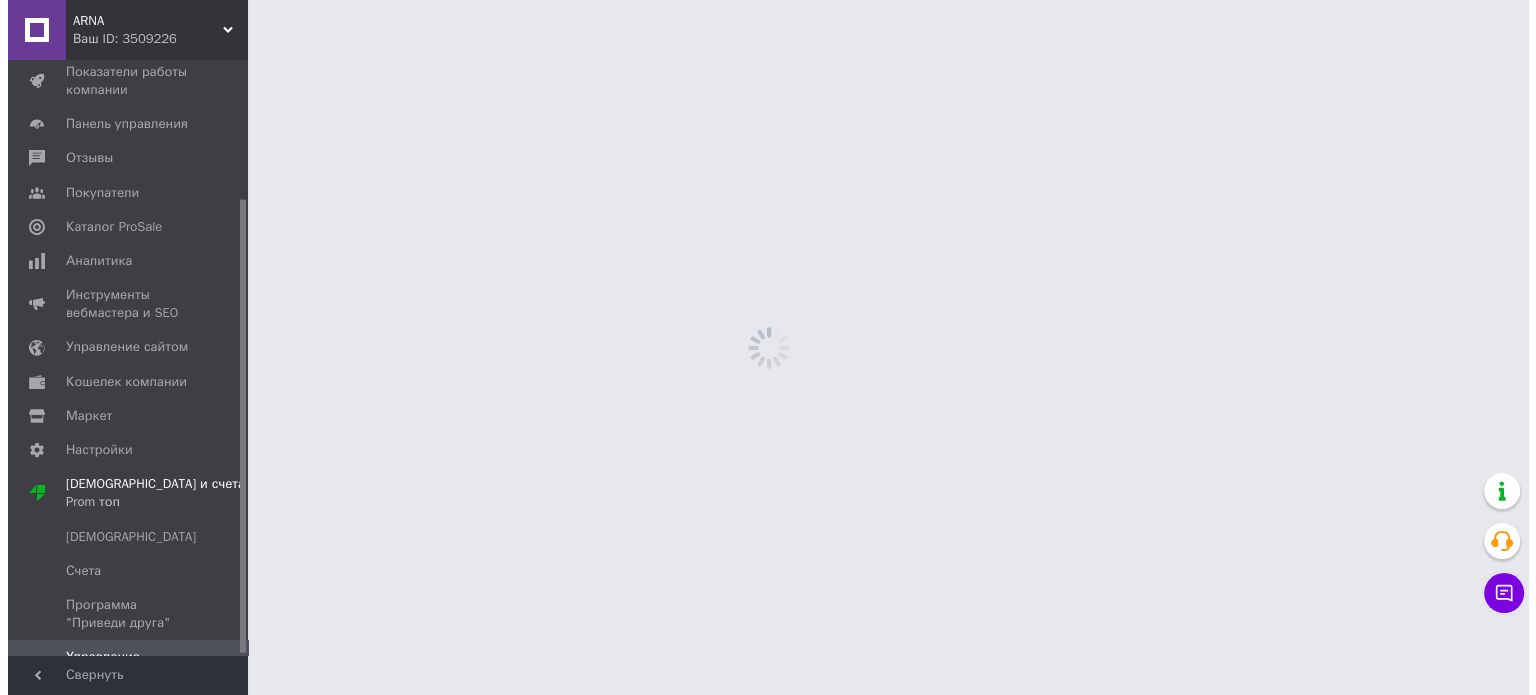 scroll, scrollTop: 0, scrollLeft: 0, axis: both 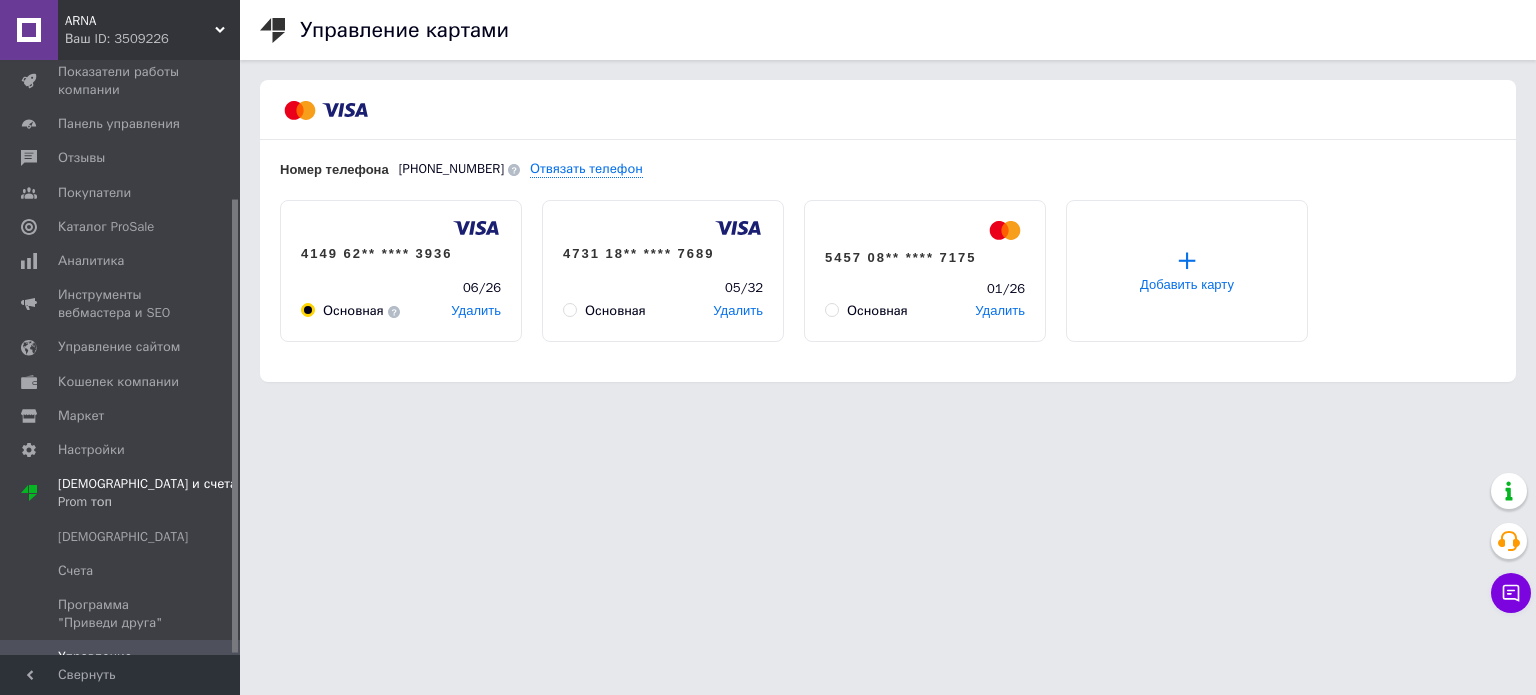 click on "+" at bounding box center [1186, 259] 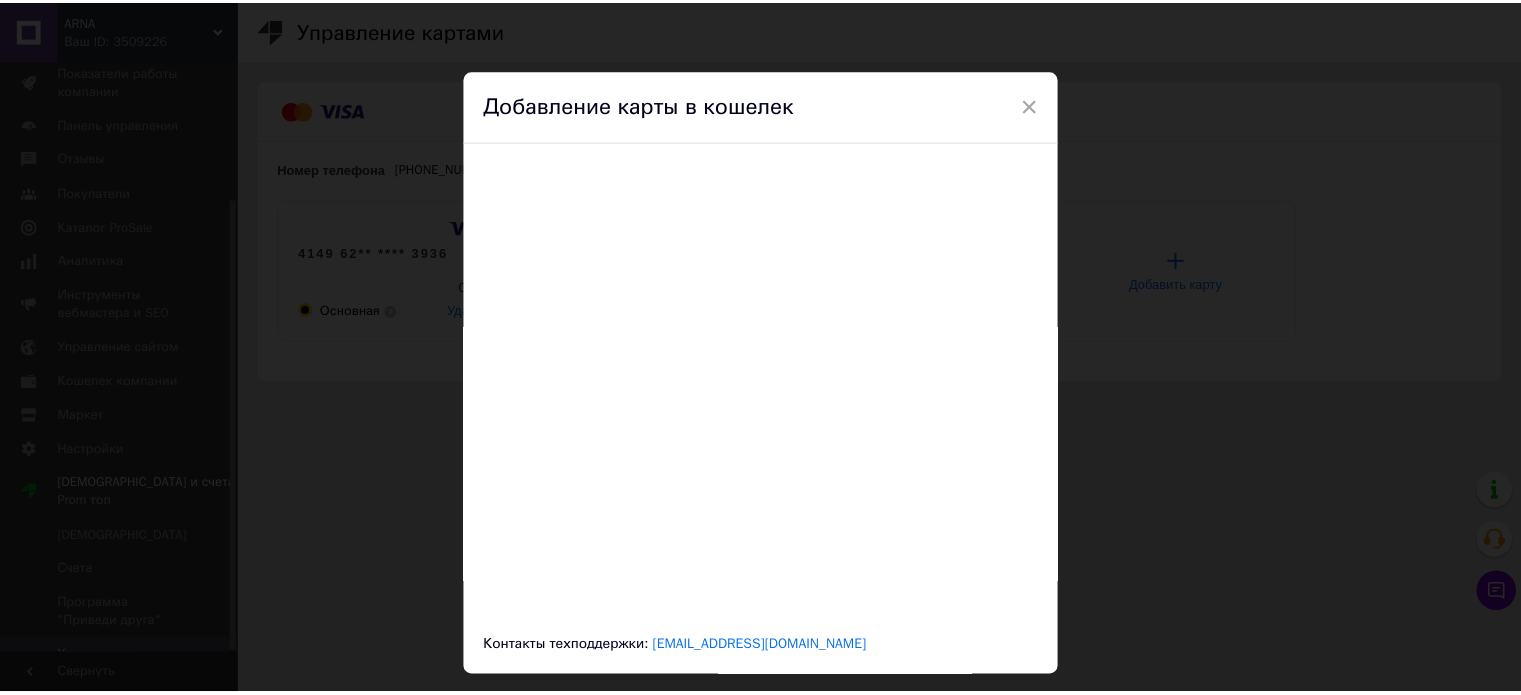 scroll, scrollTop: 0, scrollLeft: 0, axis: both 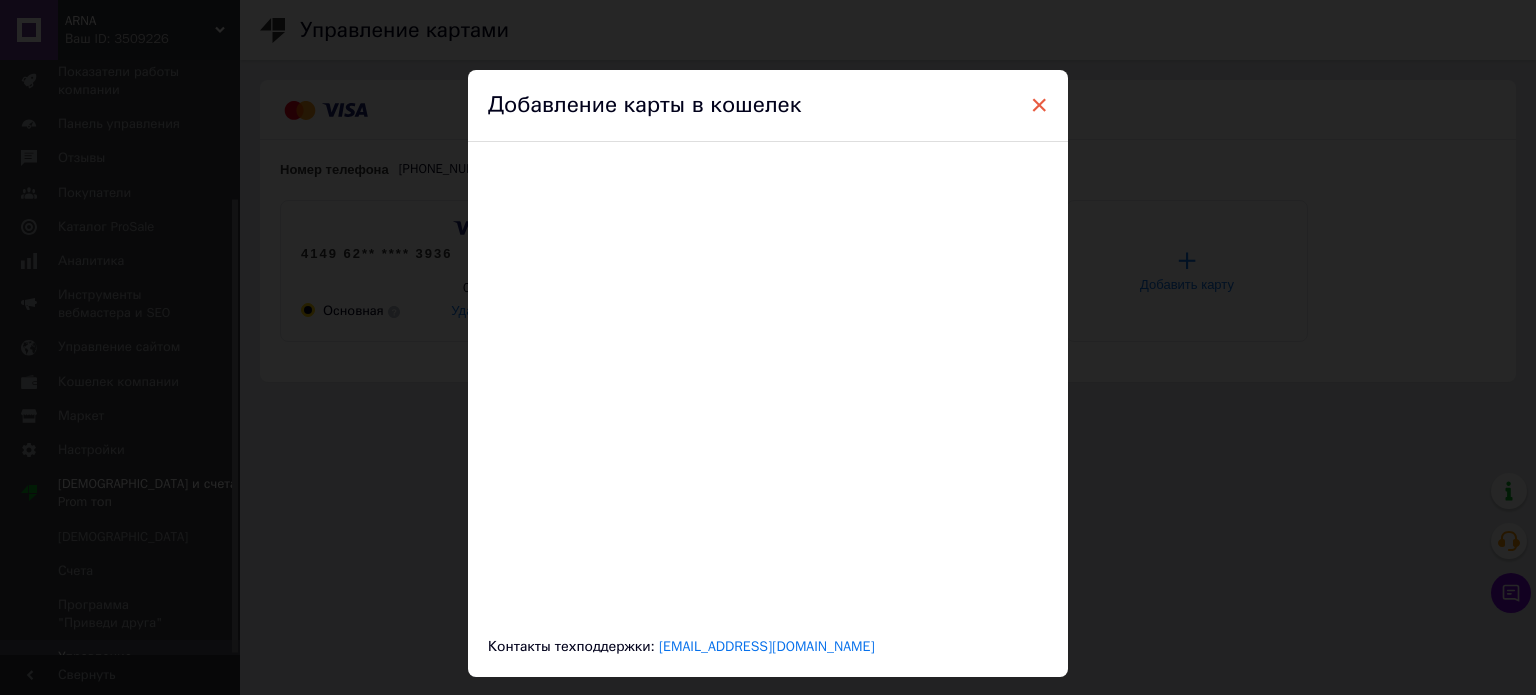 click on "×" at bounding box center (1039, 105) 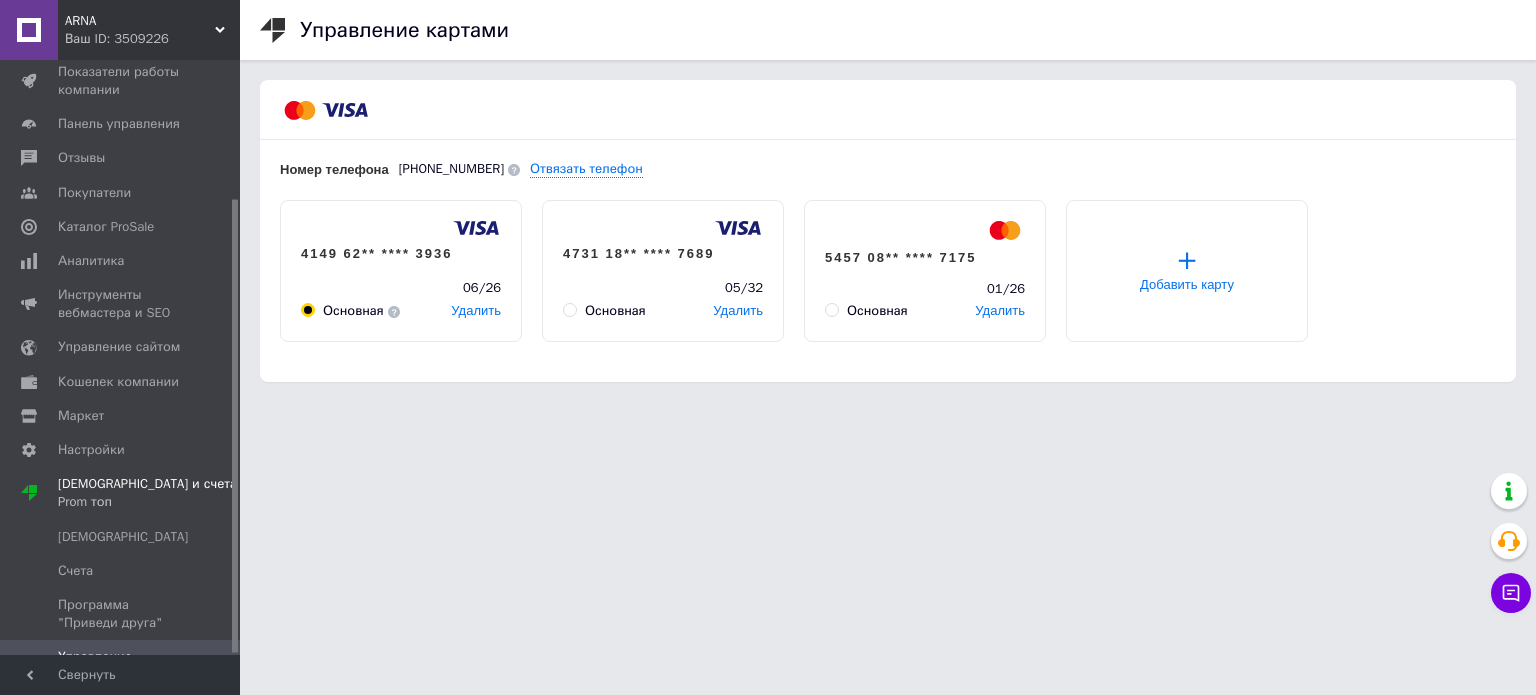 click on "Свернуть" at bounding box center [120, 675] 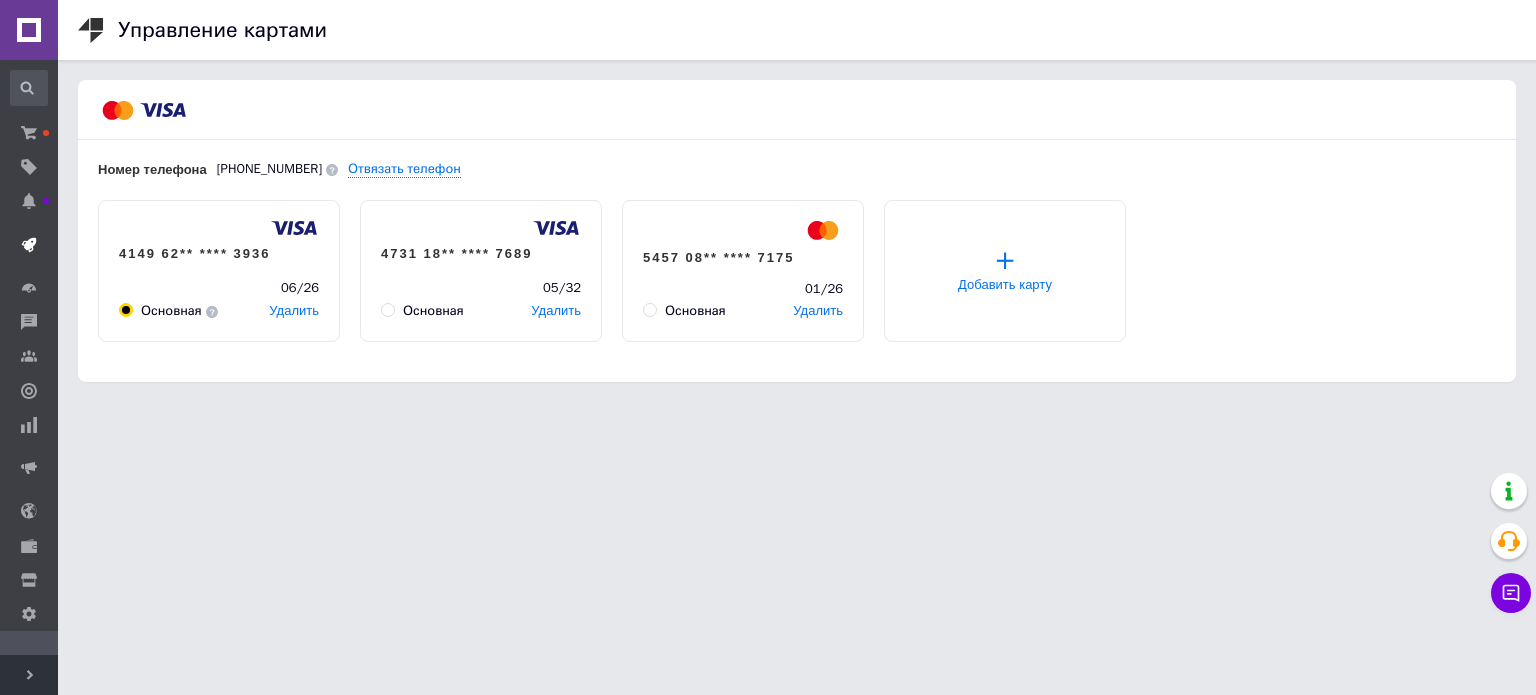 click at bounding box center [29, 245] 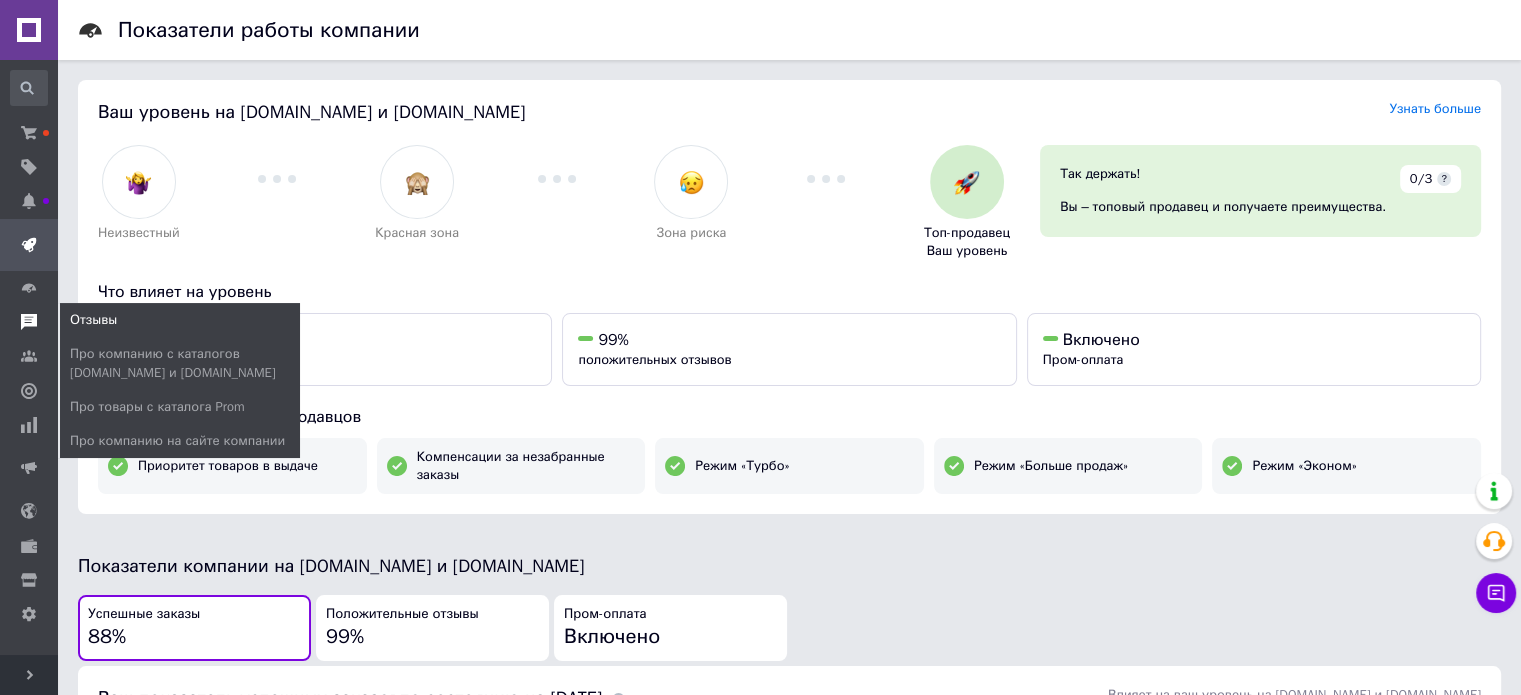 click 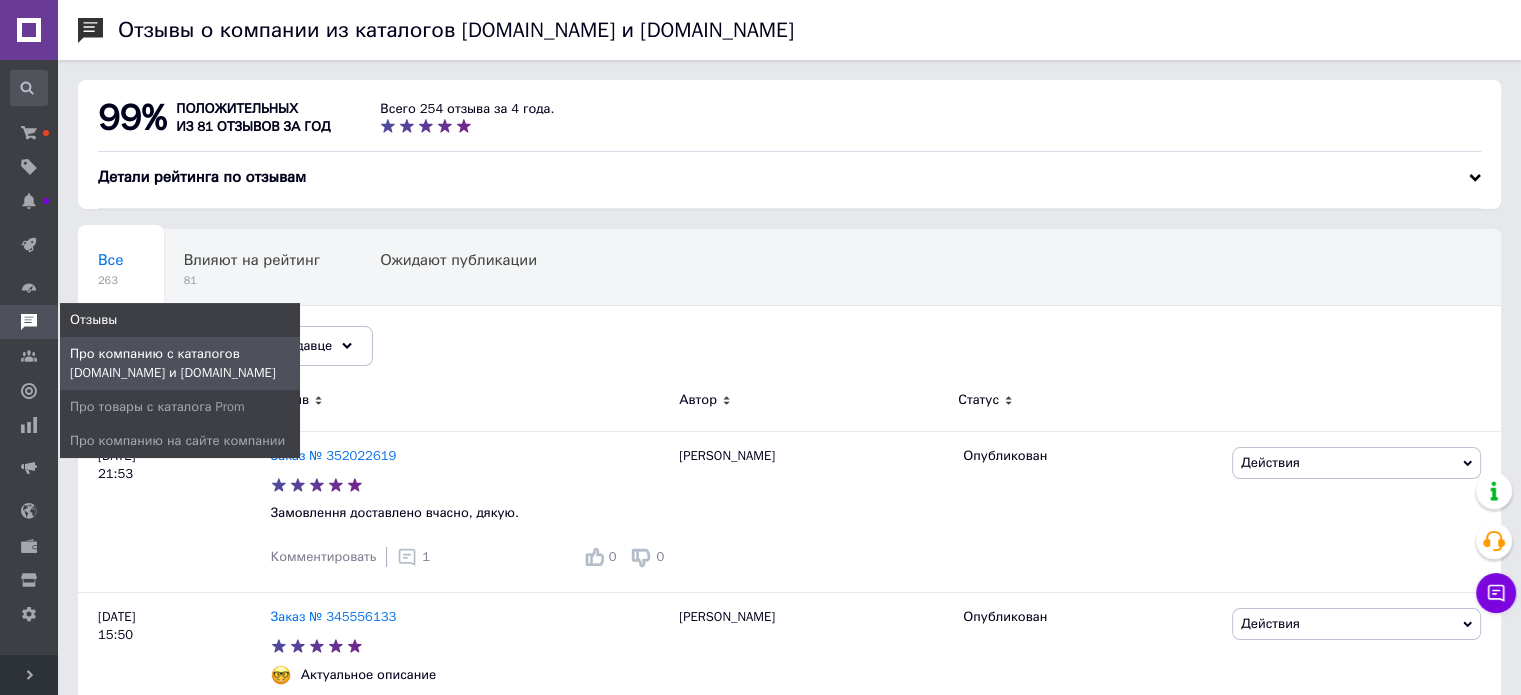 click on "Отзывы" at bounding box center [29, 322] 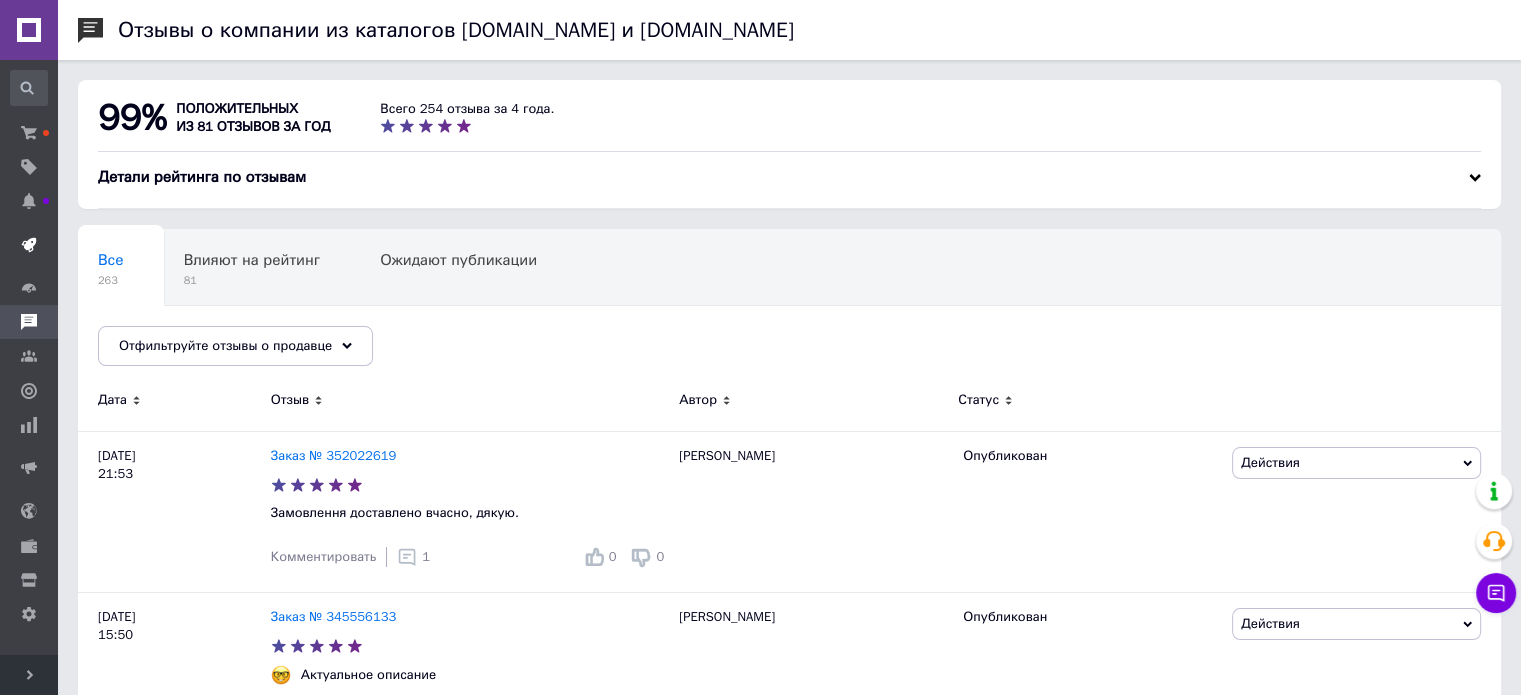 drag, startPoint x: 30, startPoint y: 113, endPoint x: 52, endPoint y: 249, distance: 137.76791 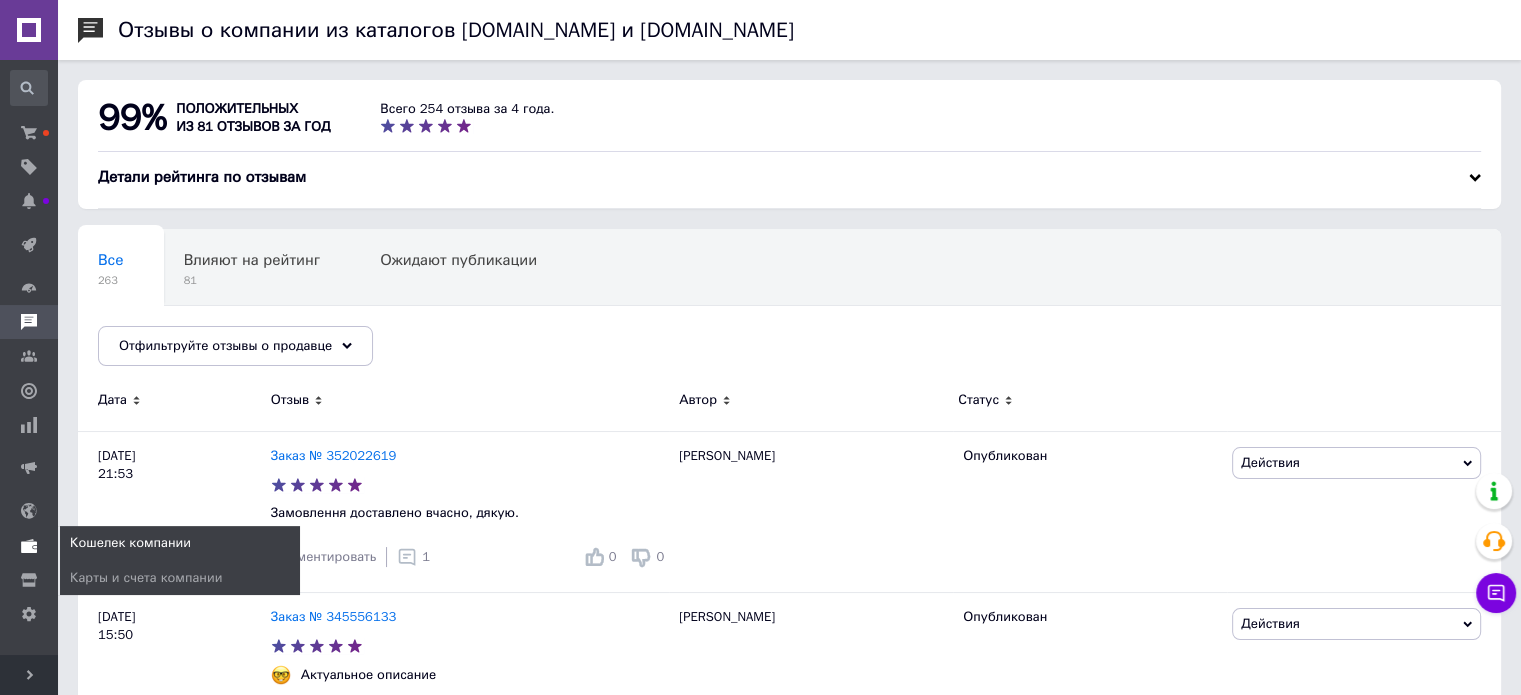 click 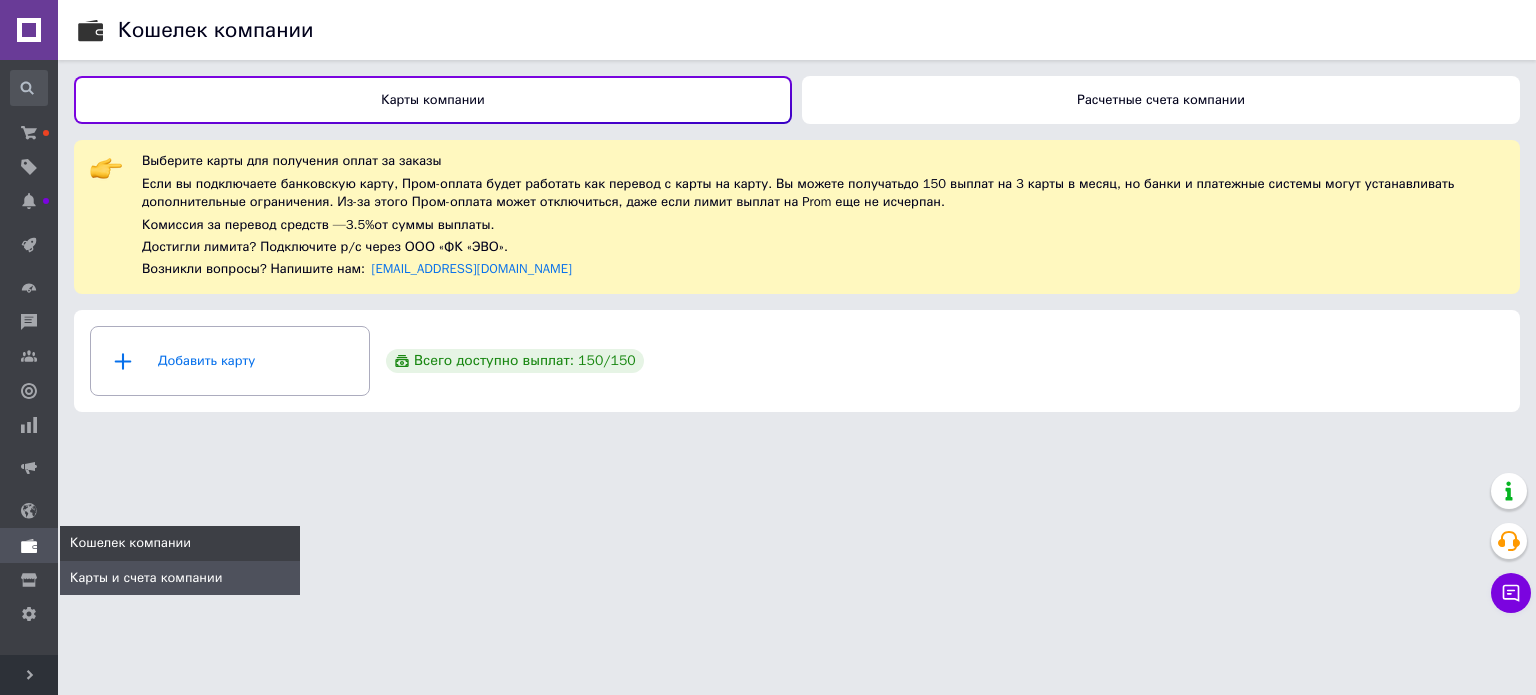 click on "Карты и счета компании" at bounding box center [146, 578] 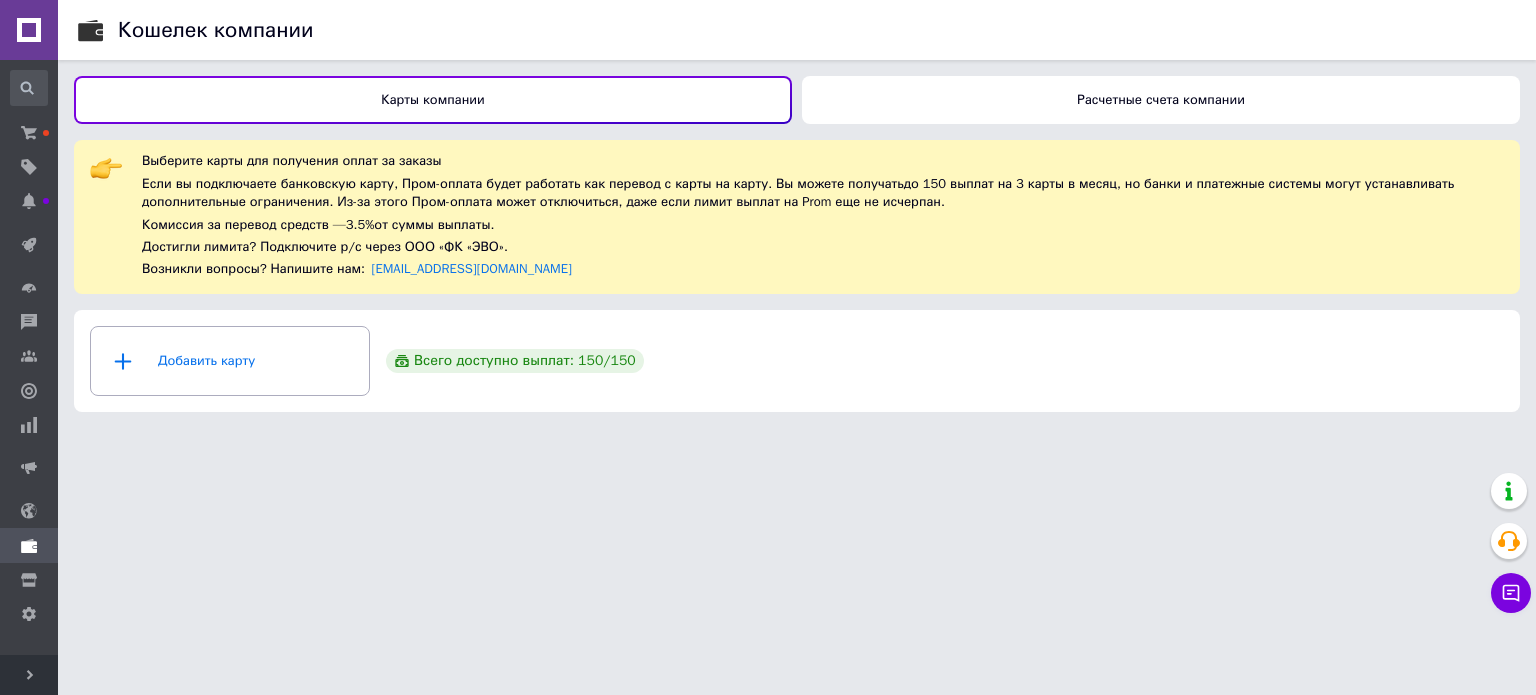 click on "ARNA Ваш ID: 3509226 Сайт [PERSON_NAME] покупателя Проверить состояние системы Страница на портале Справка Выйти Заказы и сообщения Заказы и сообщения Заказы Сообщения Товары и услуги Товары и услуги Позиции Группы и подборки Сезонные скидки Категории Импорт Акции и промокоды Удаленные позиции Восстановление позиций Характеристики Уведомления Показатели работы компании Панель управления Панель управления Панель управления План развития Отзывы Отзывы Про компанию с каталогов [DOMAIN_NAME] и [DOMAIN_NAME] Покупатели Главная" at bounding box center (768, 214) 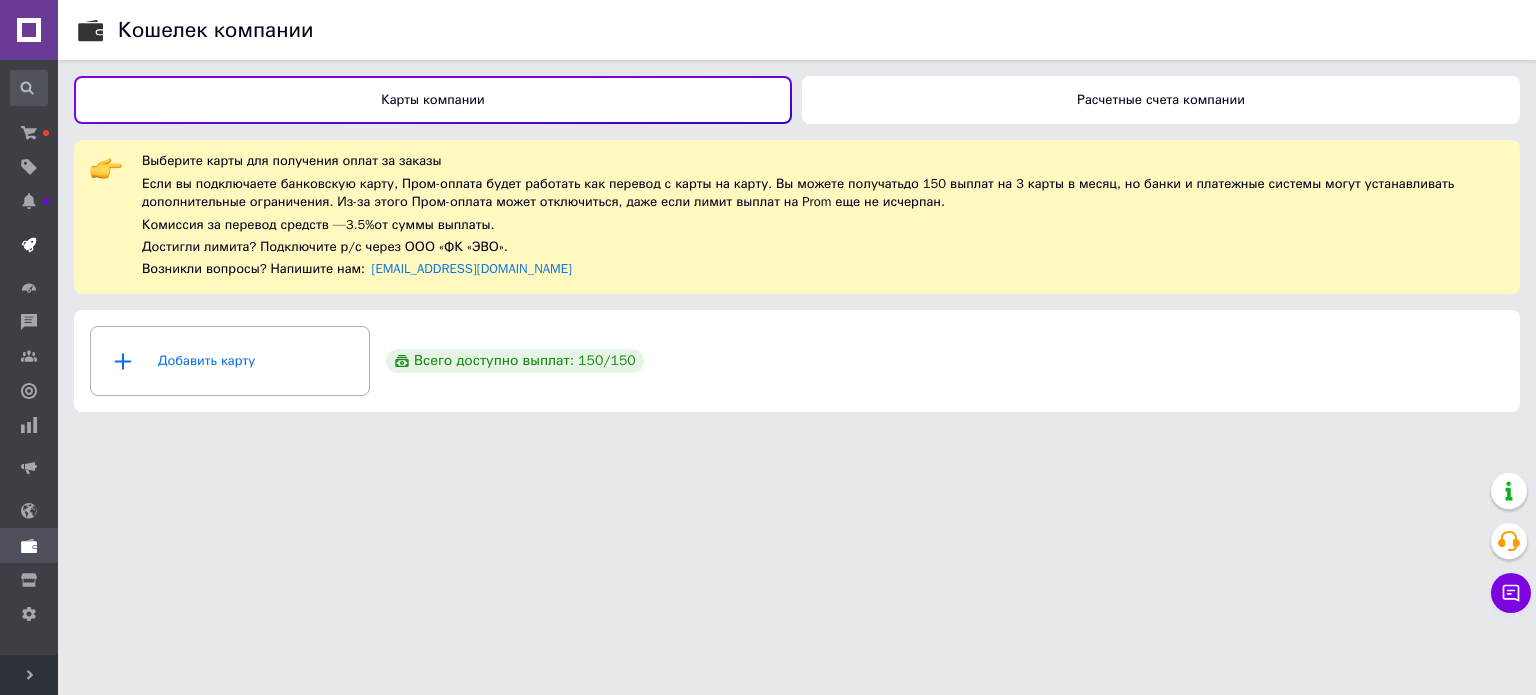 click 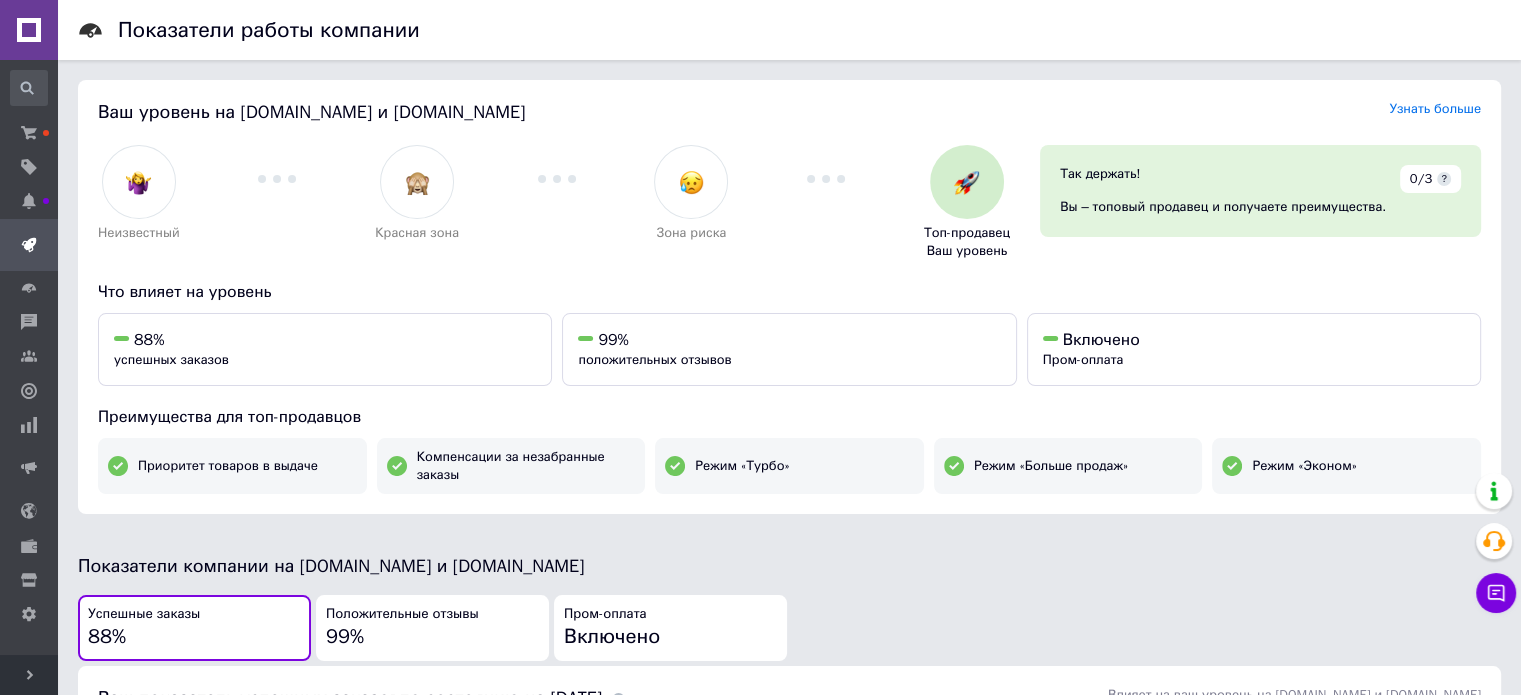 click 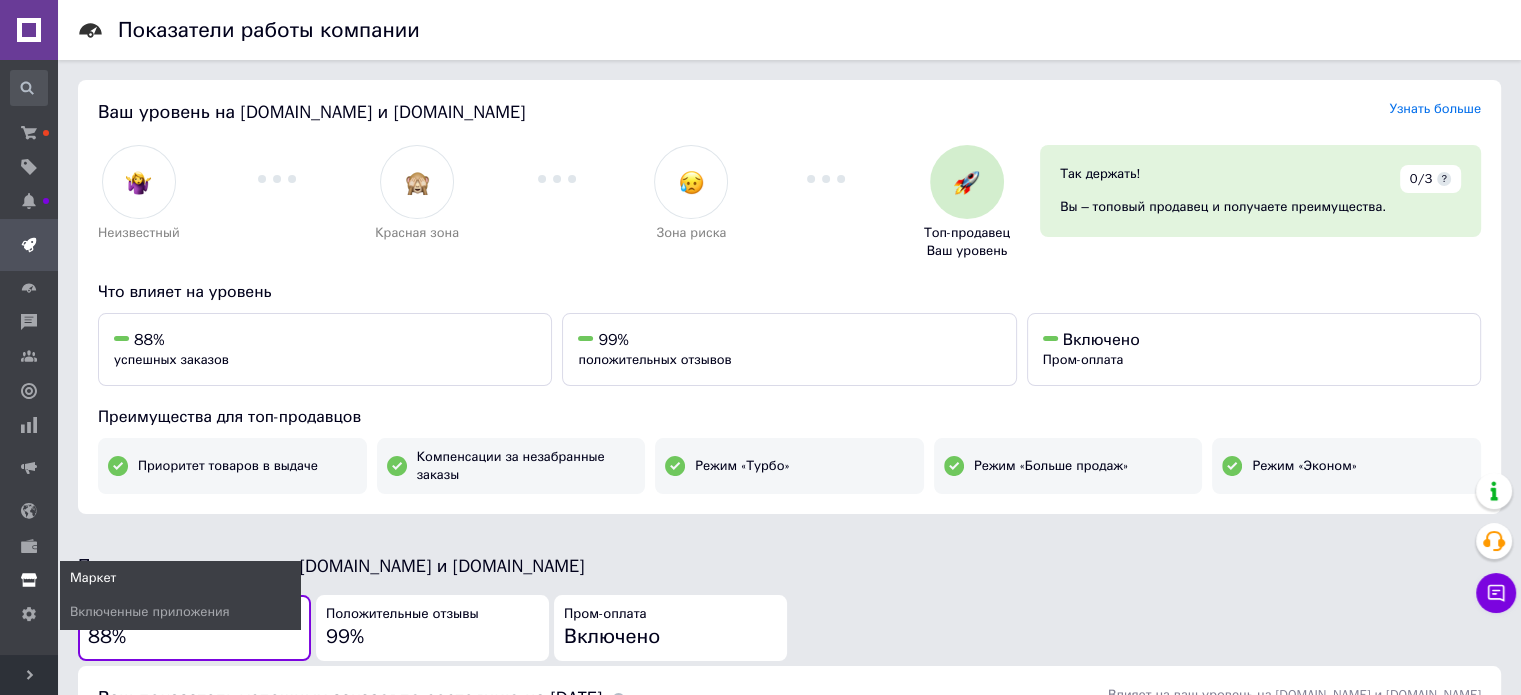 click at bounding box center (29, 580) 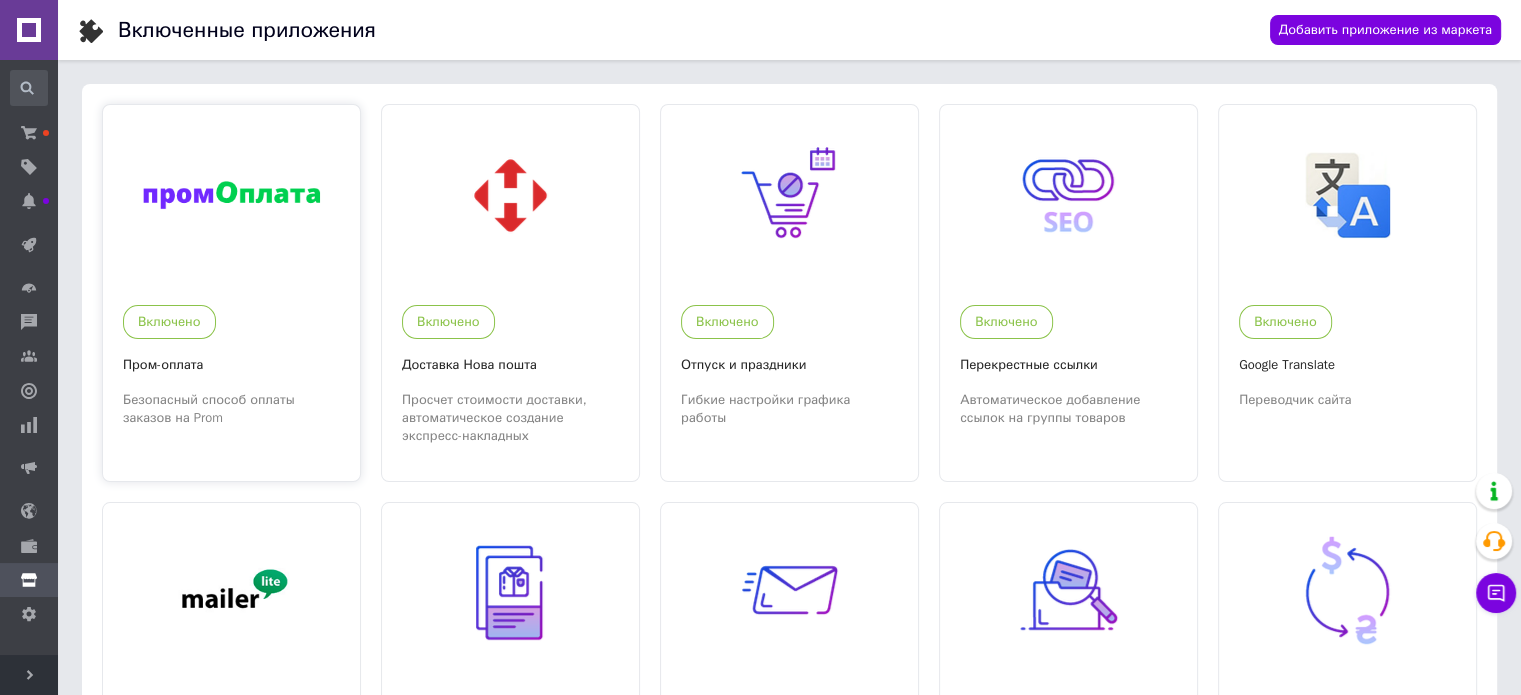 click at bounding box center [231, 195] 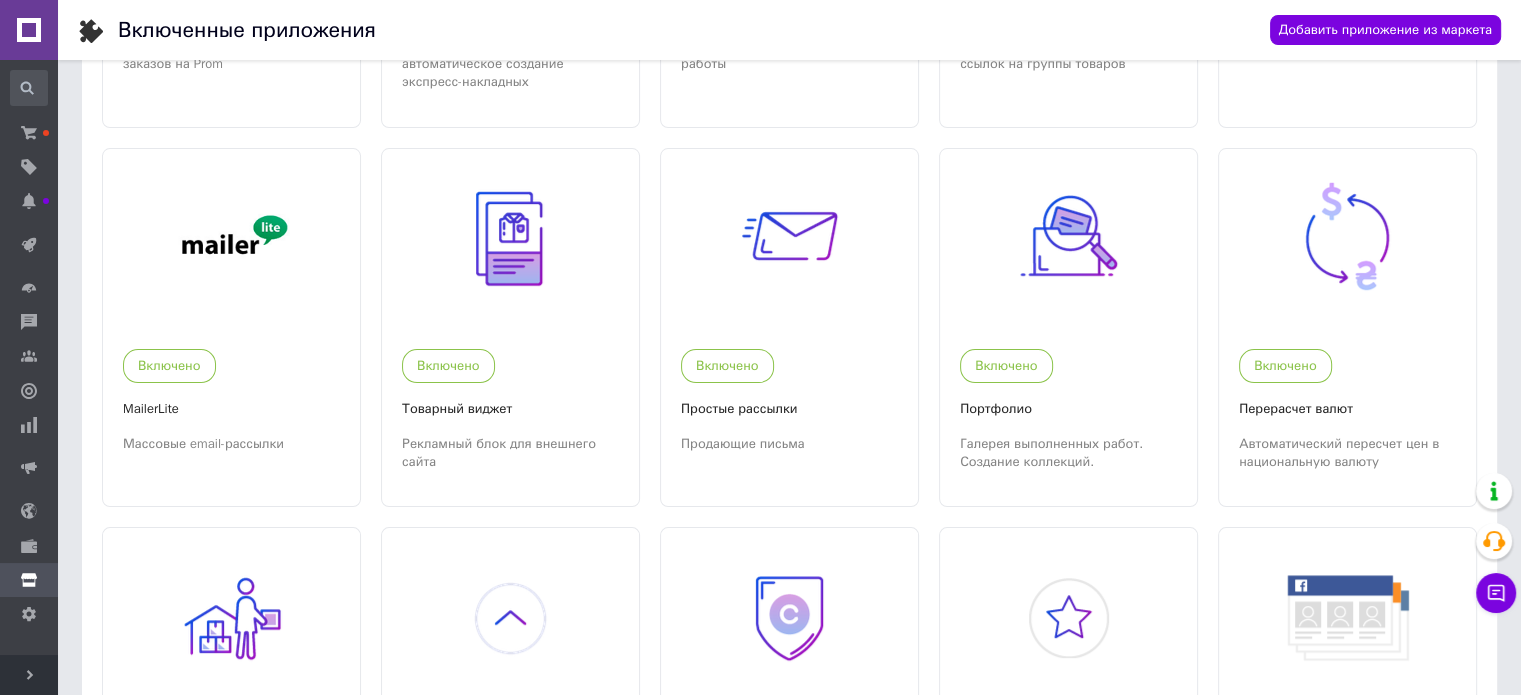 scroll, scrollTop: 356, scrollLeft: 0, axis: vertical 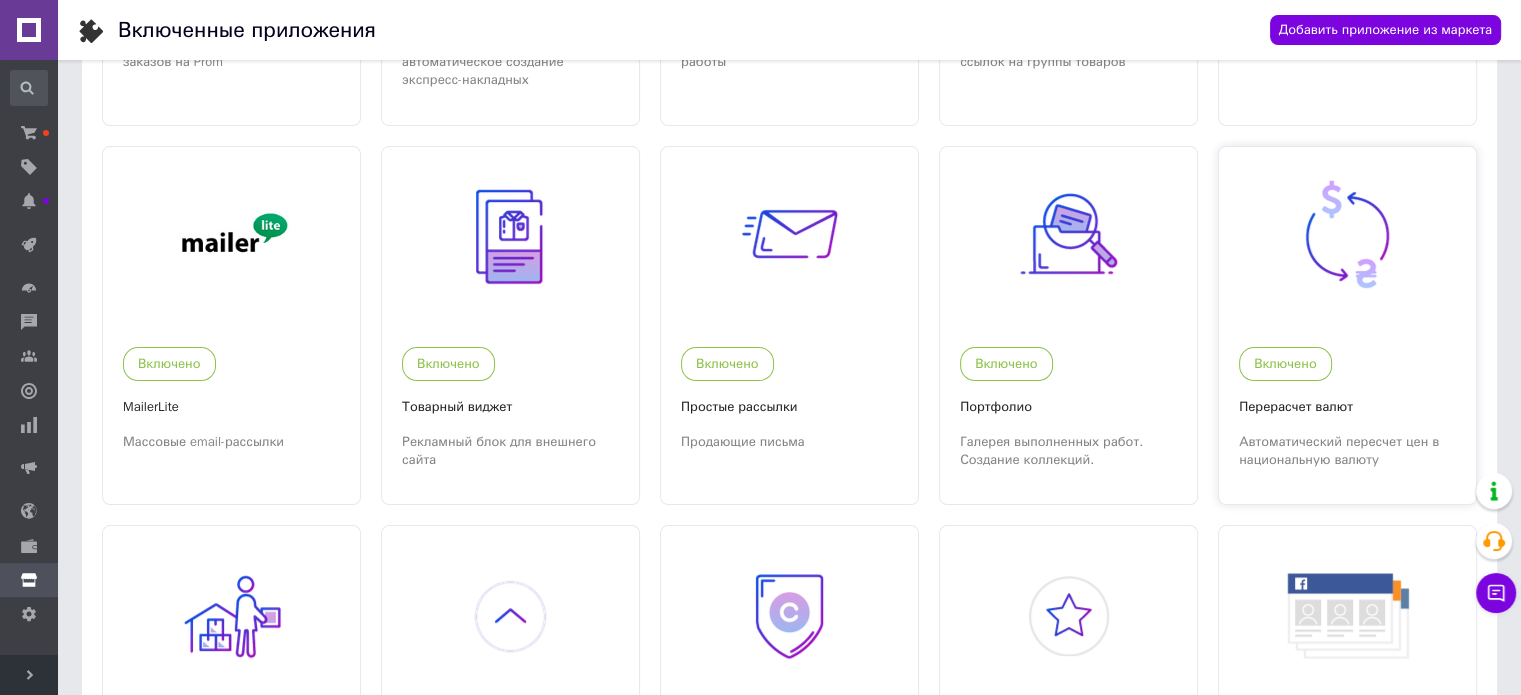 click at bounding box center [1347, 236] 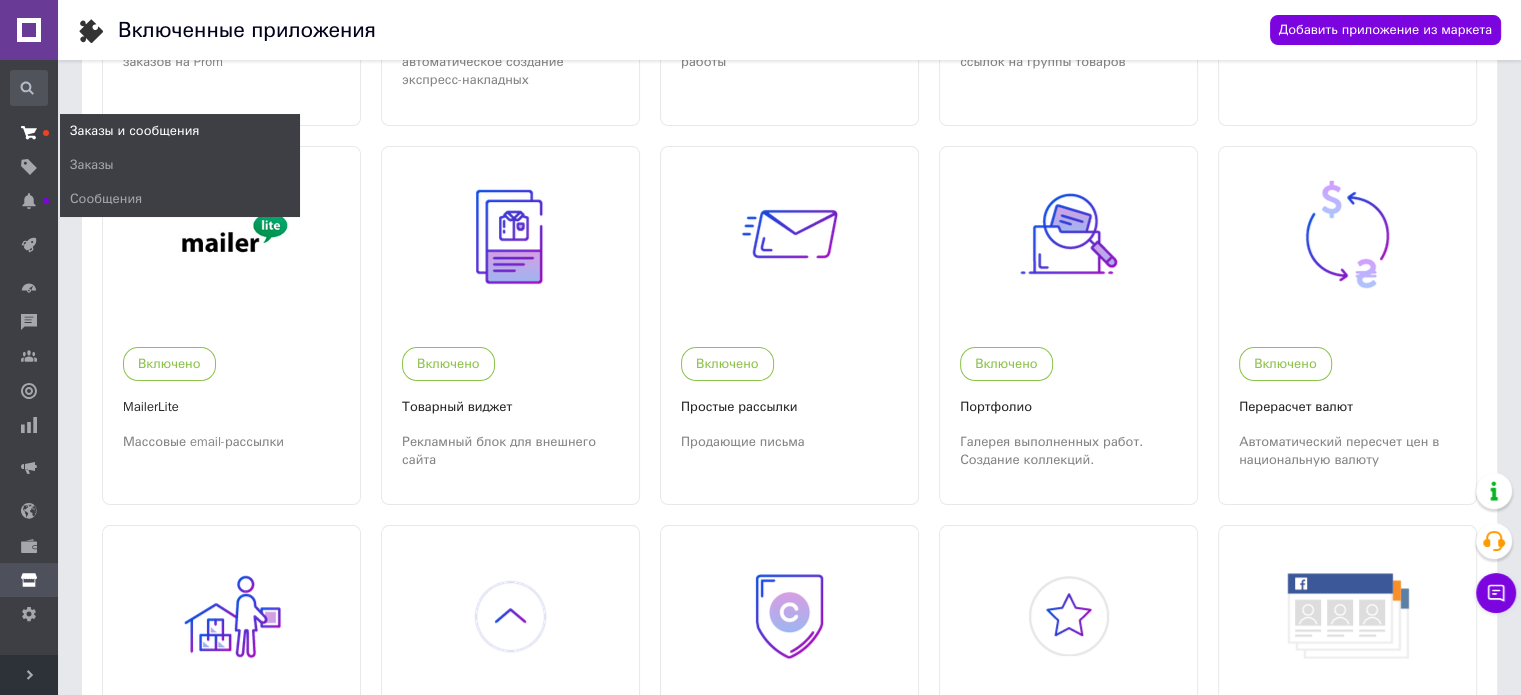 click at bounding box center [29, 133] 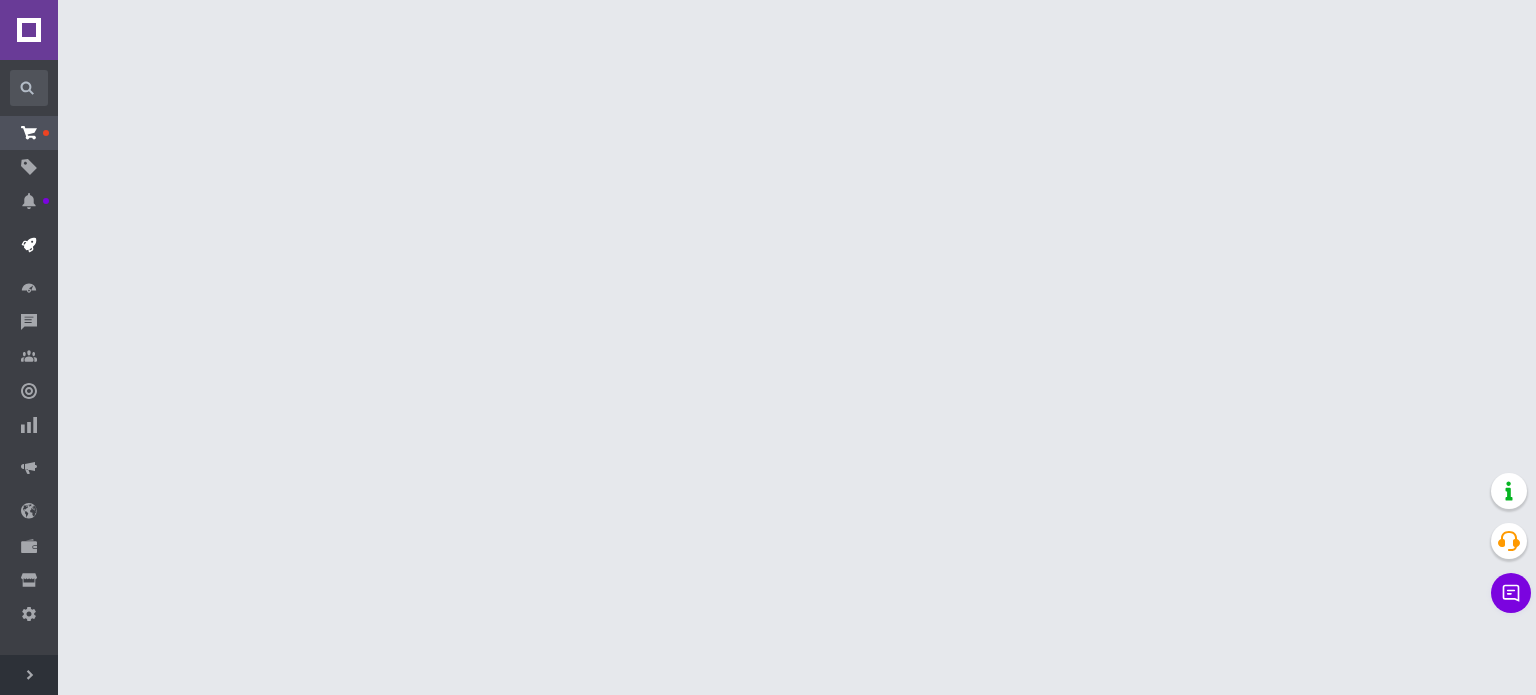click 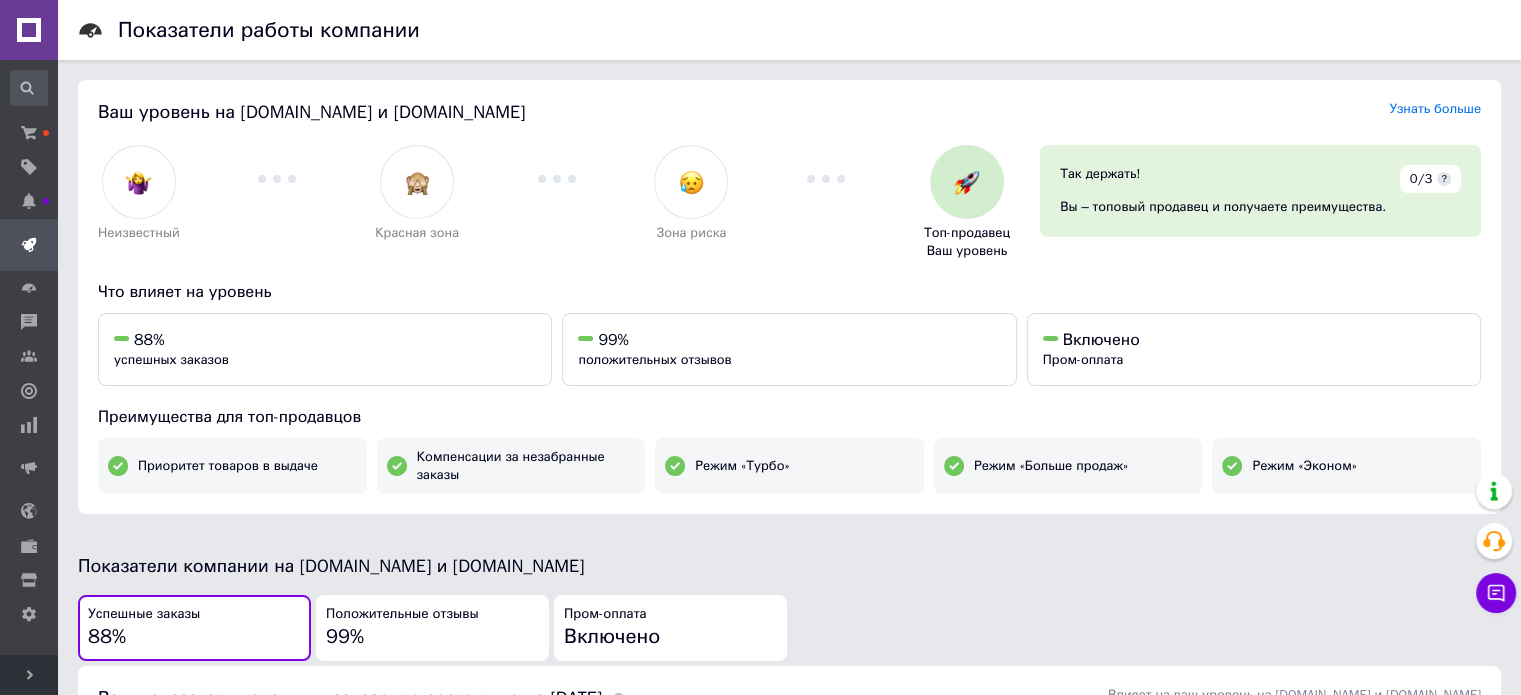 click 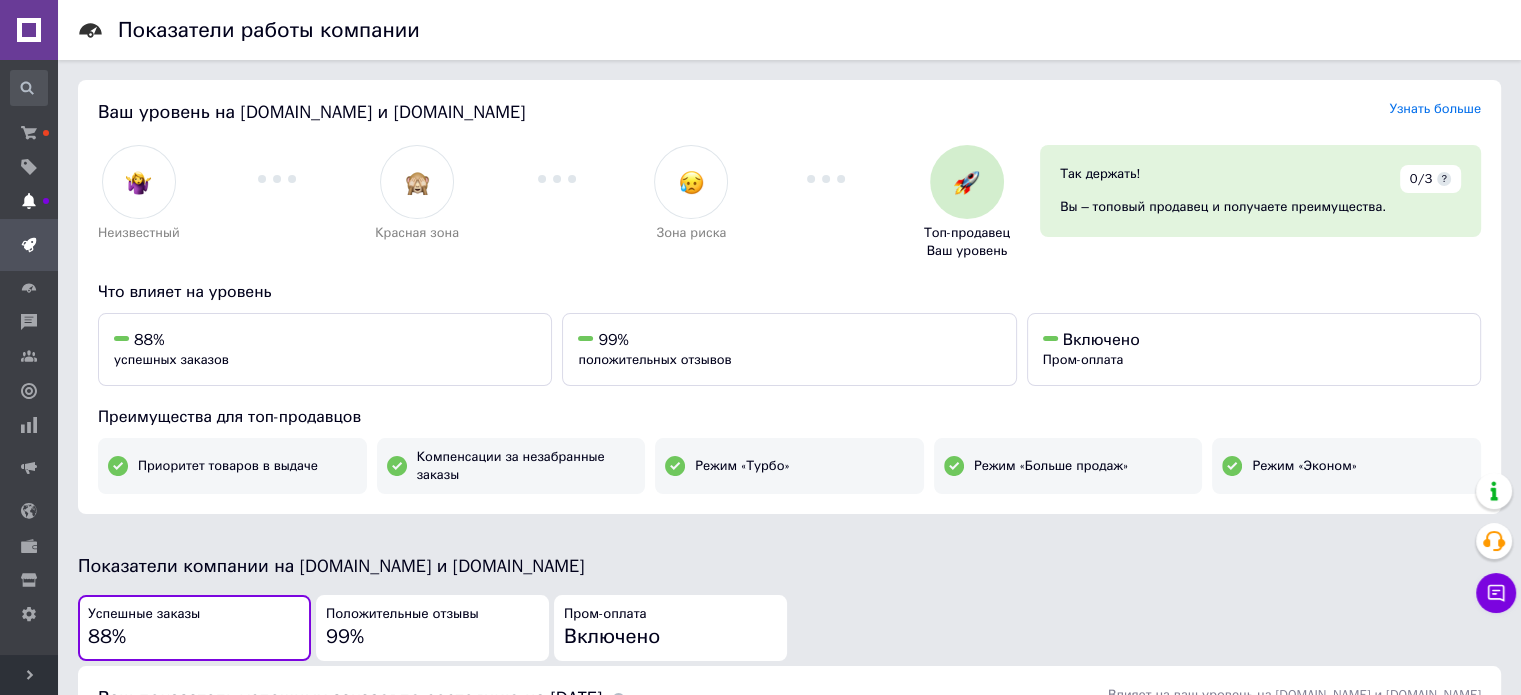 click at bounding box center (29, 201) 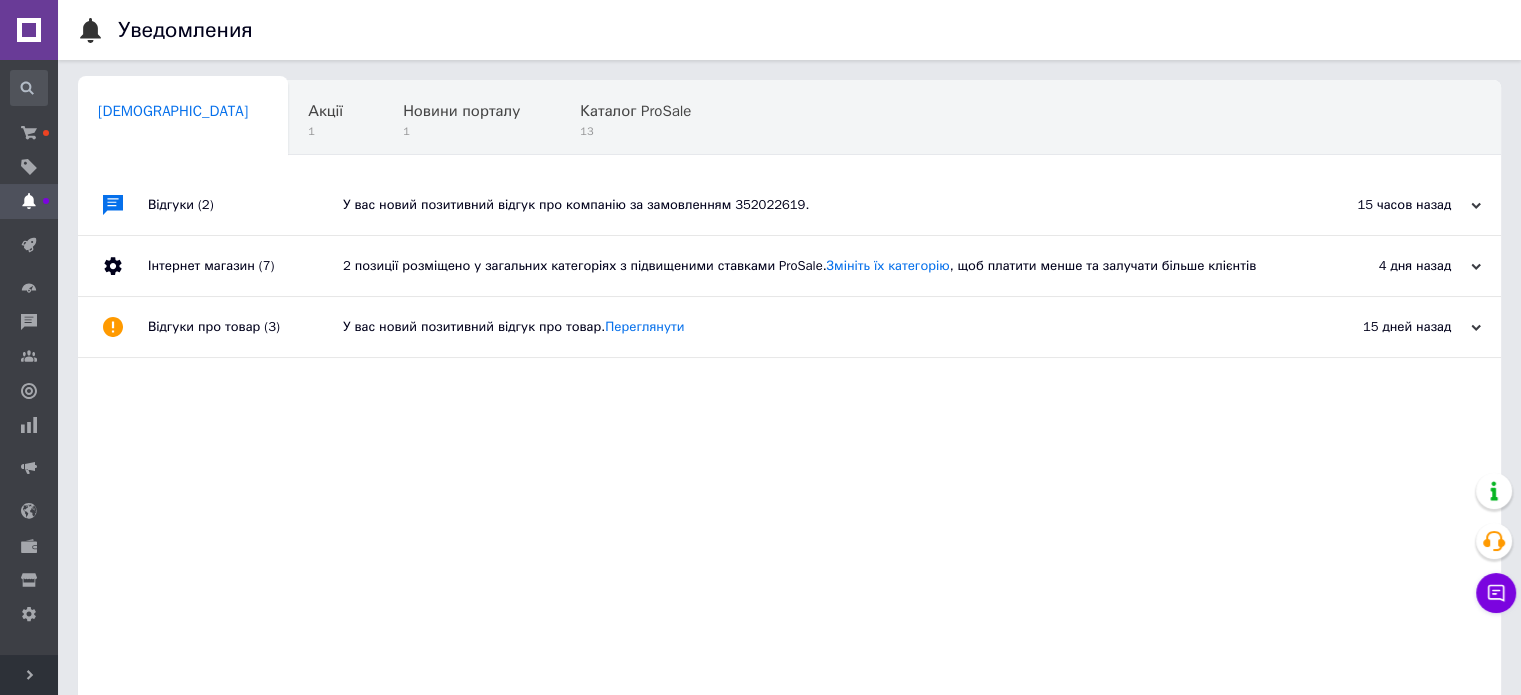 click at bounding box center (29, 201) 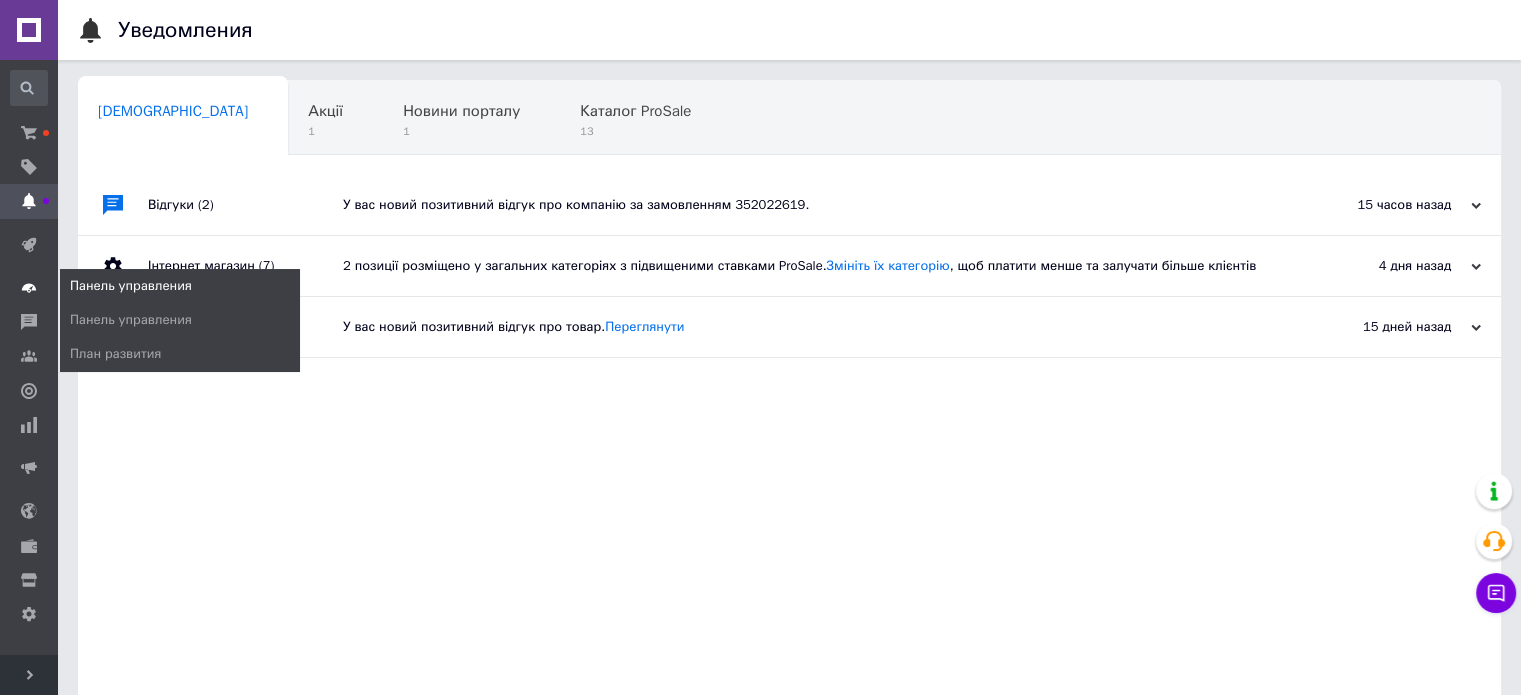 click on "Панель управления" at bounding box center [29, 288] 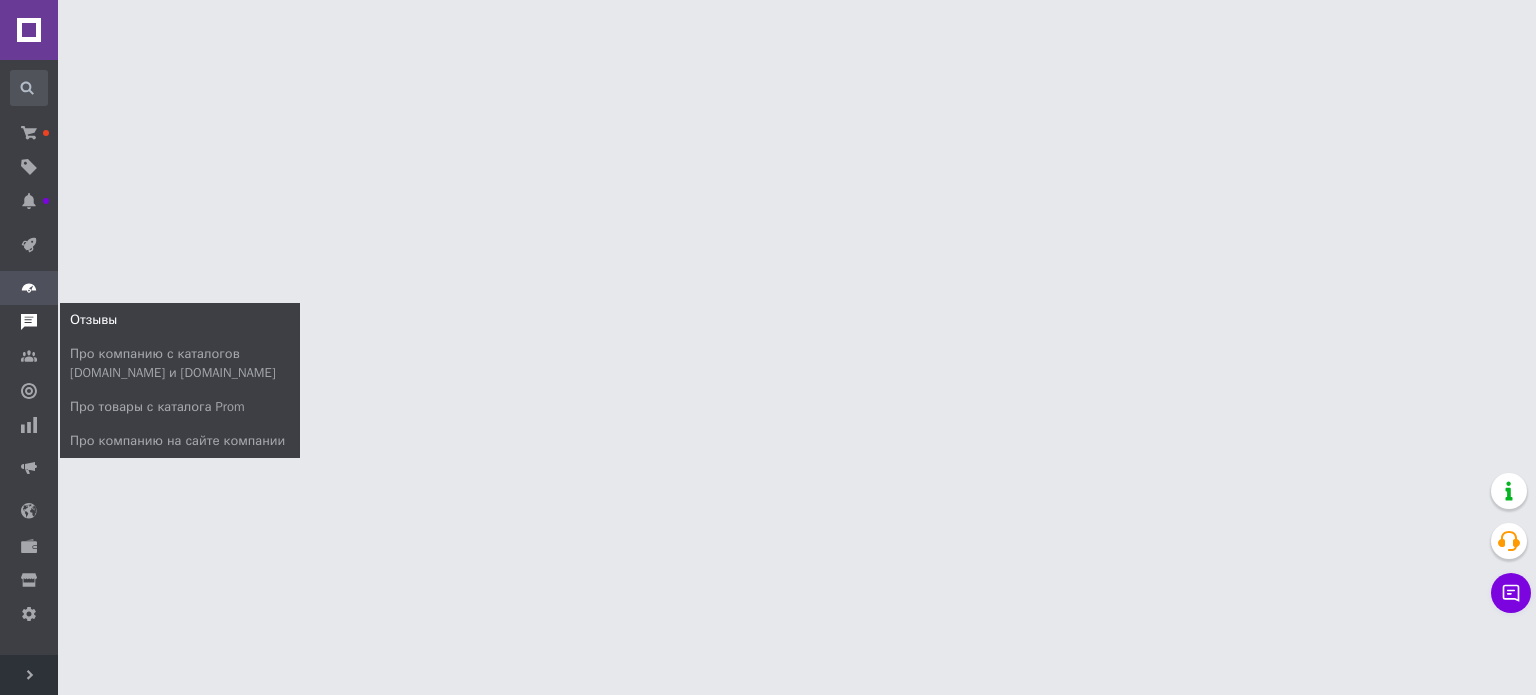 click 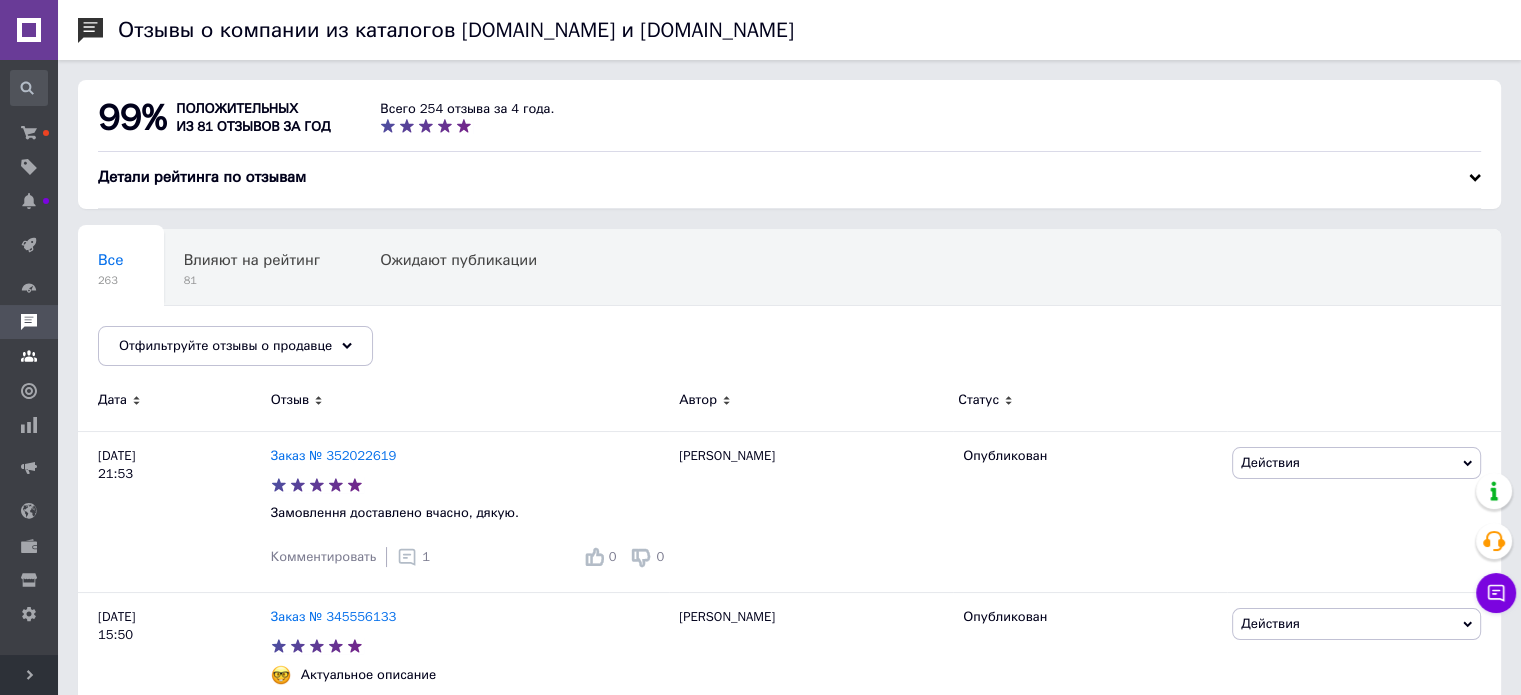 click 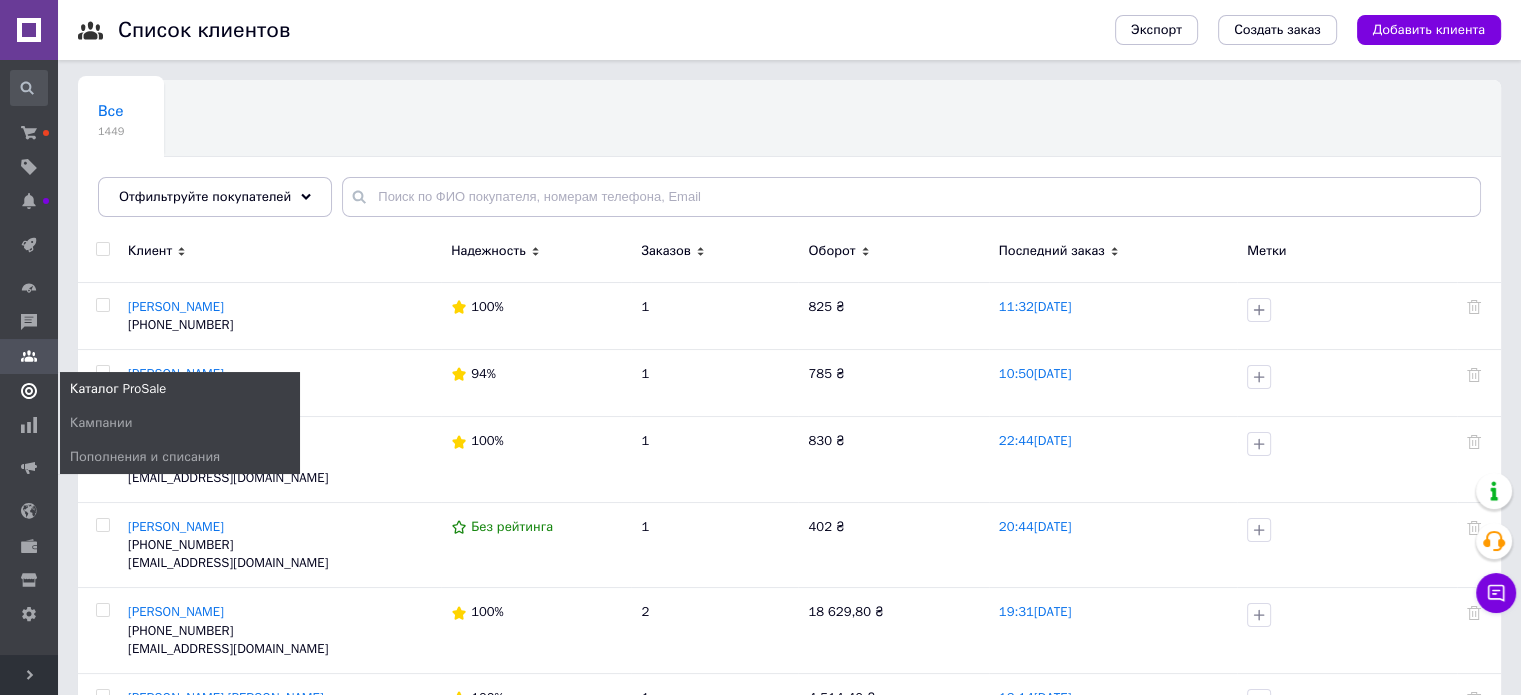 click 